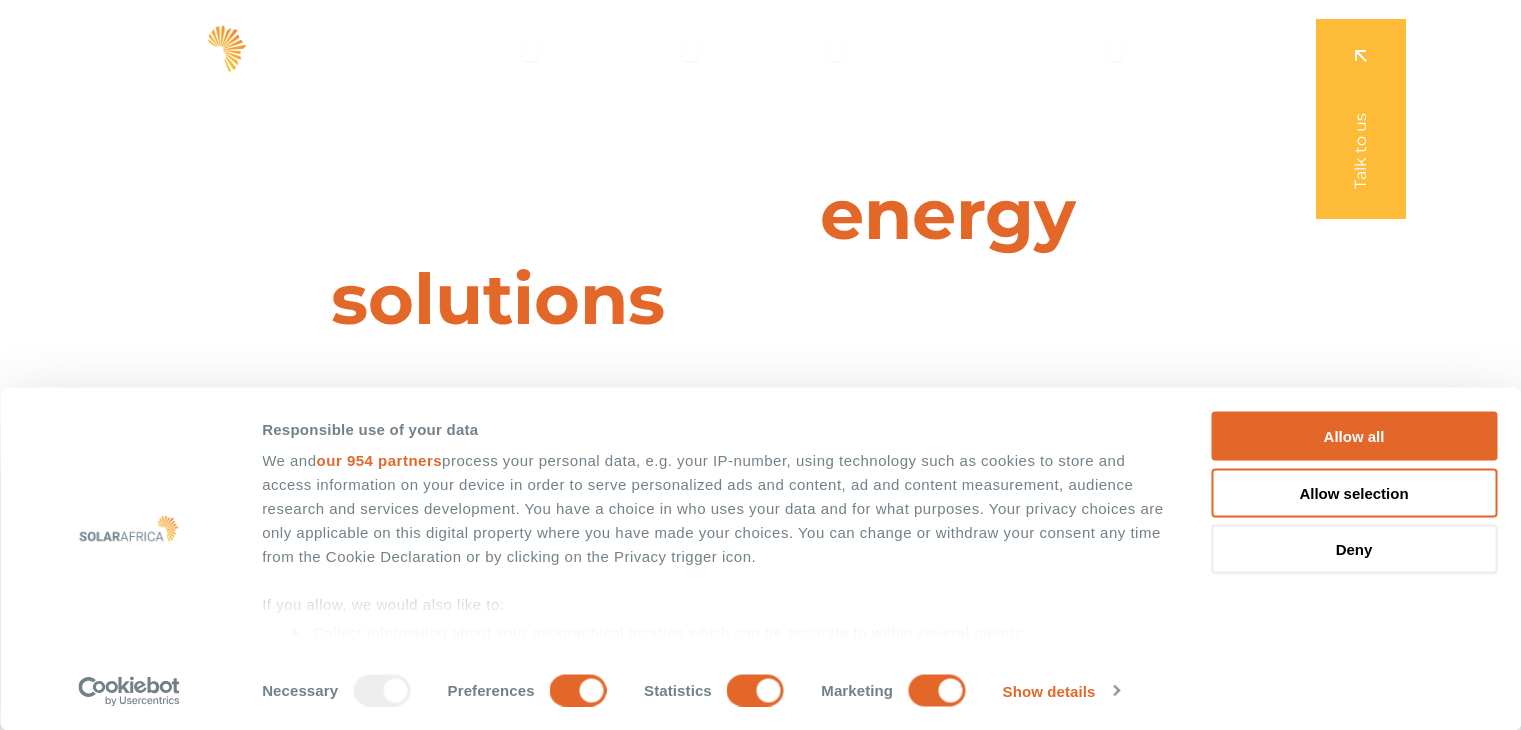 scroll, scrollTop: 0, scrollLeft: 0, axis: both 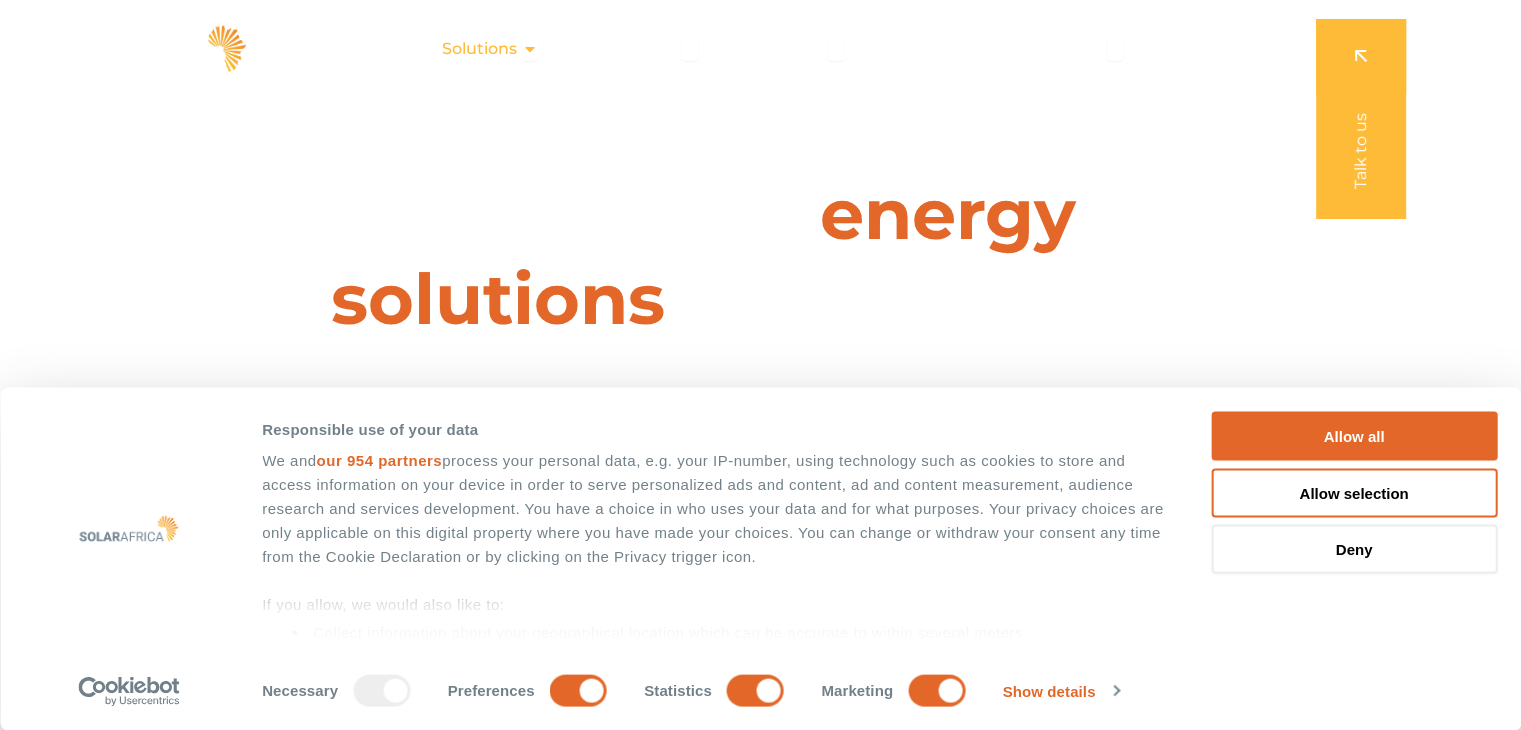 click at bounding box center (530, 49) 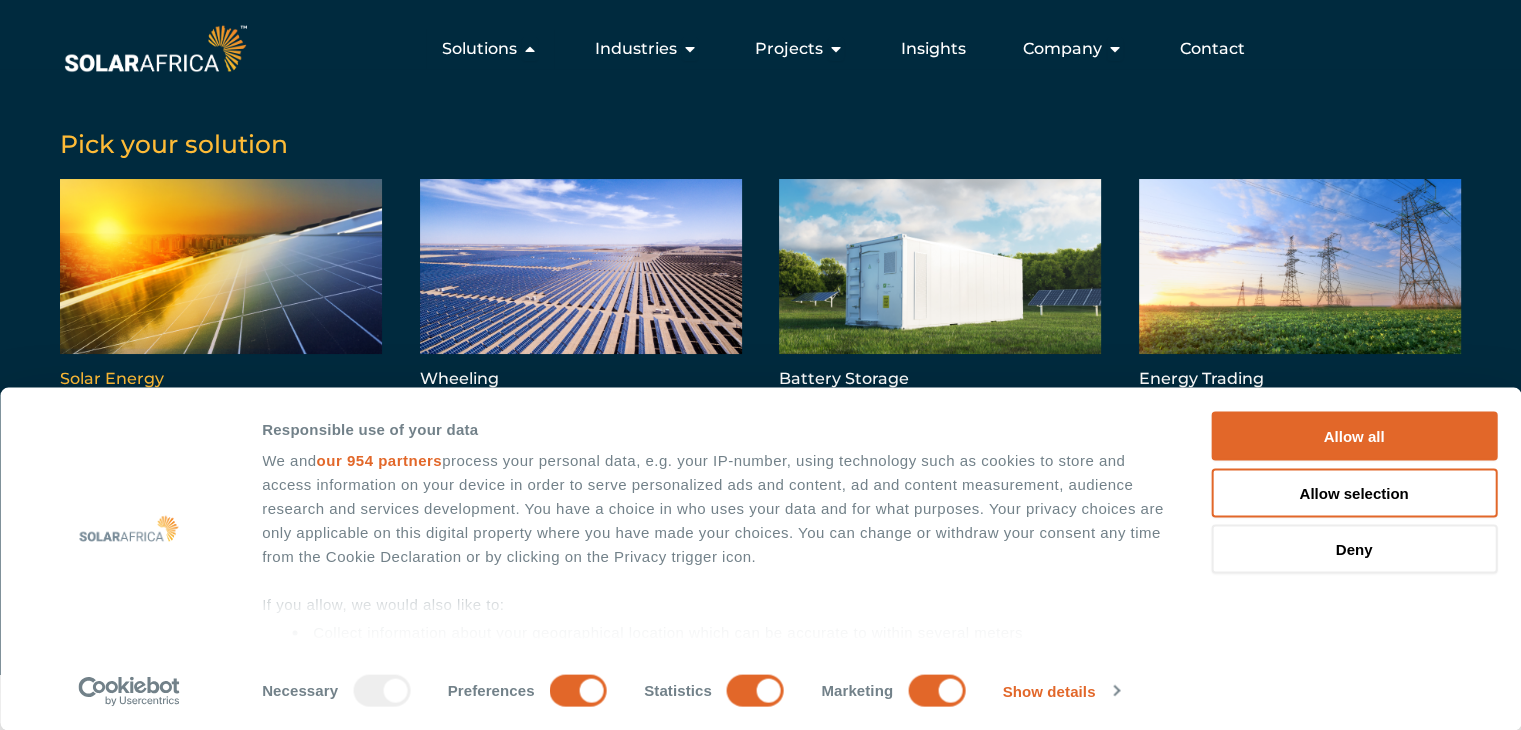 click at bounding box center (221, 286) 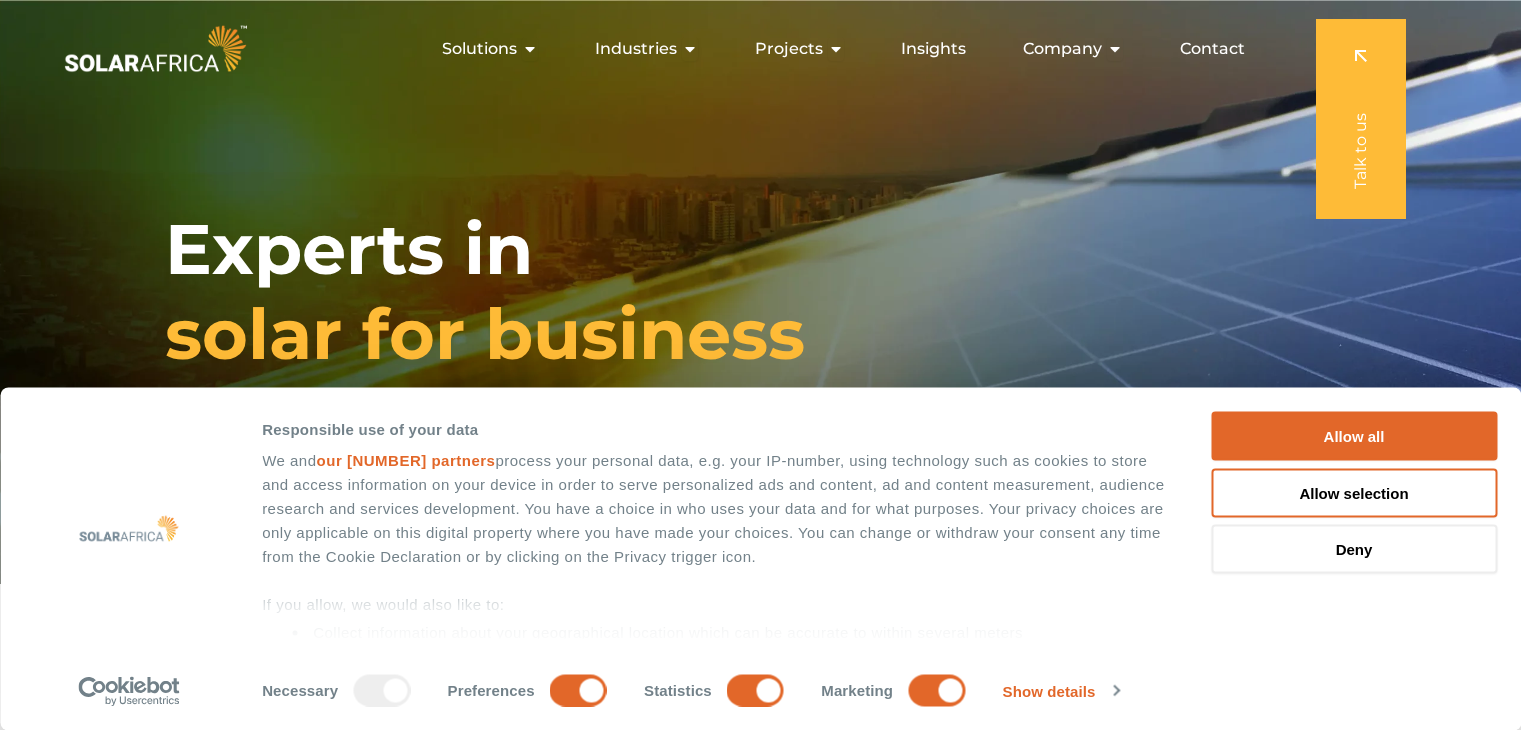 scroll, scrollTop: 0, scrollLeft: 0, axis: both 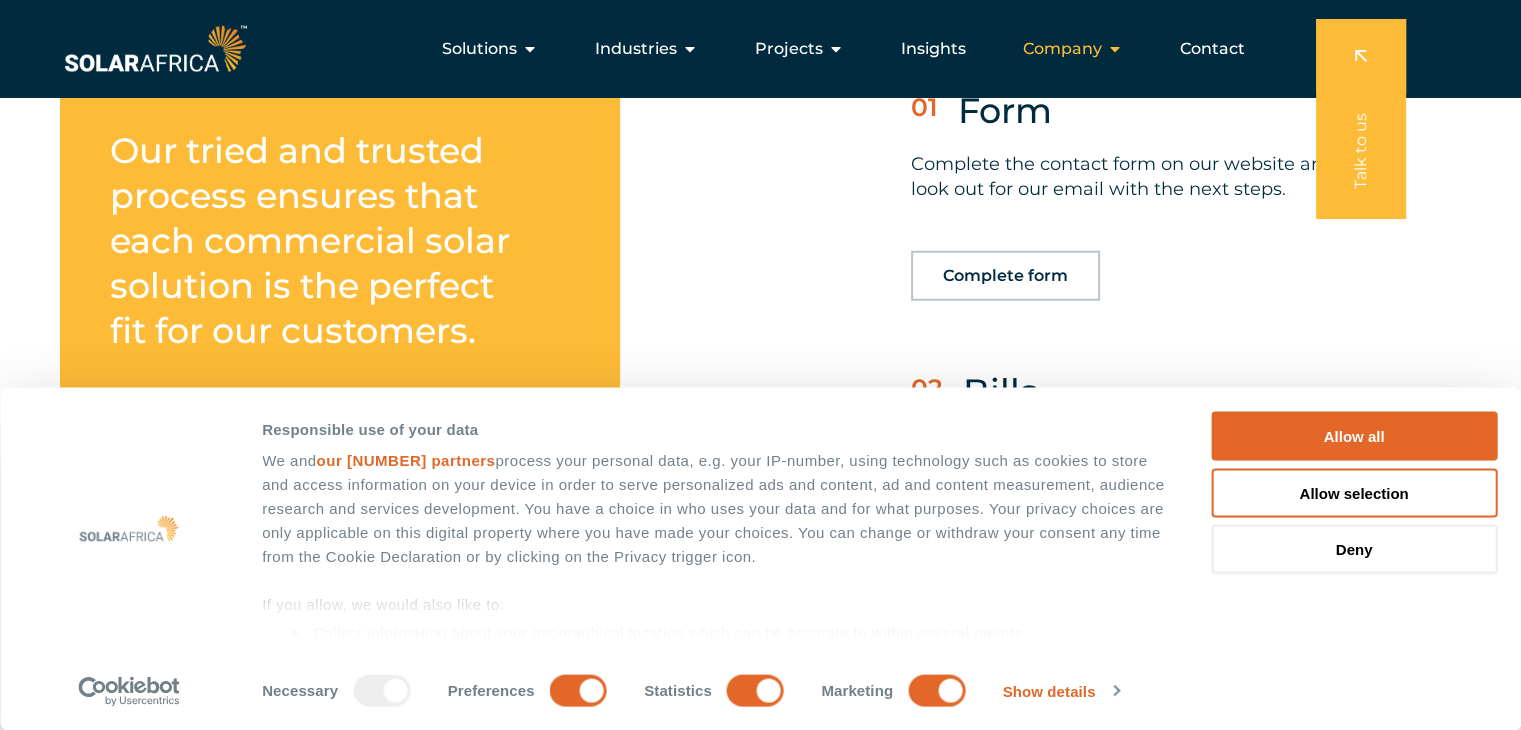 click on "Company" at bounding box center (1062, 49) 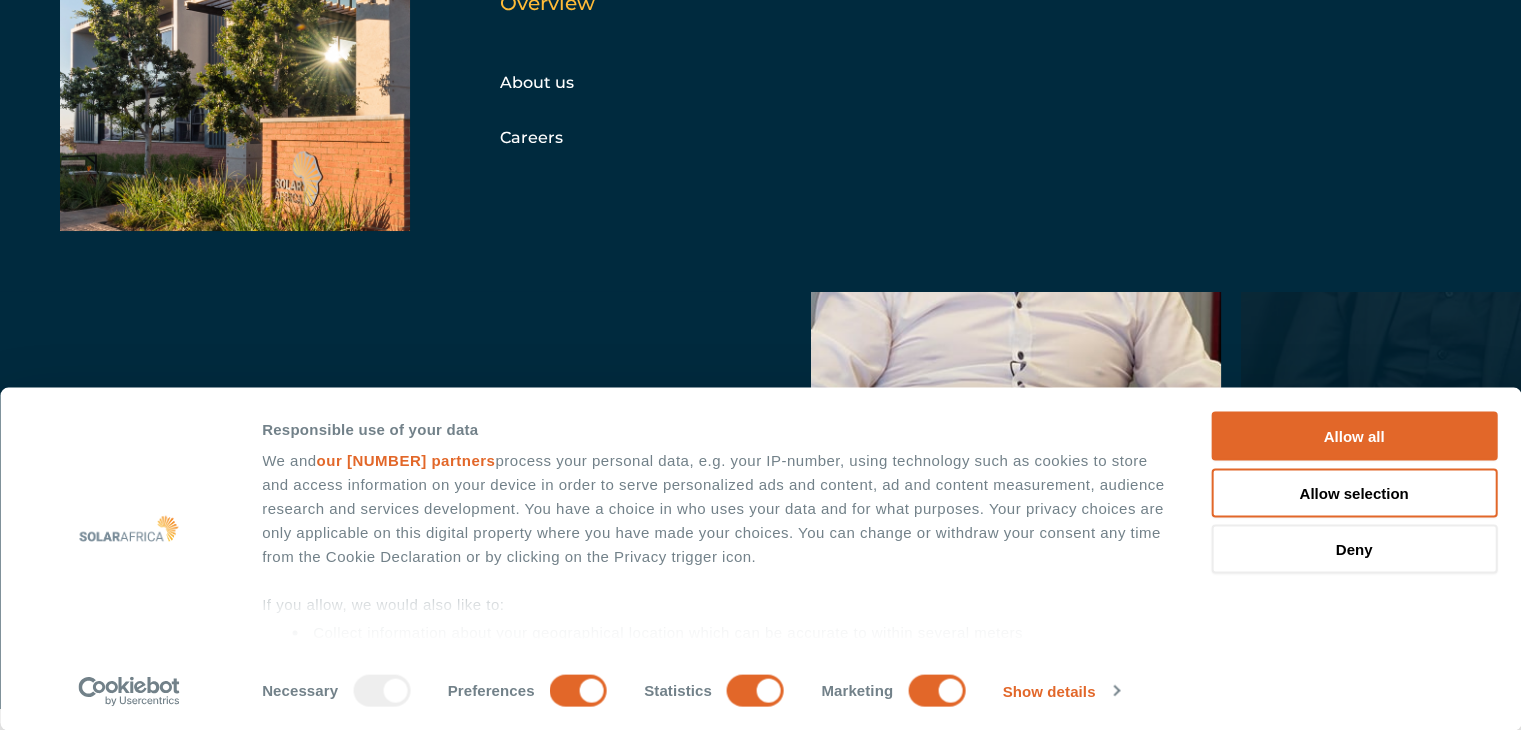 scroll, scrollTop: 7000, scrollLeft: 0, axis: vertical 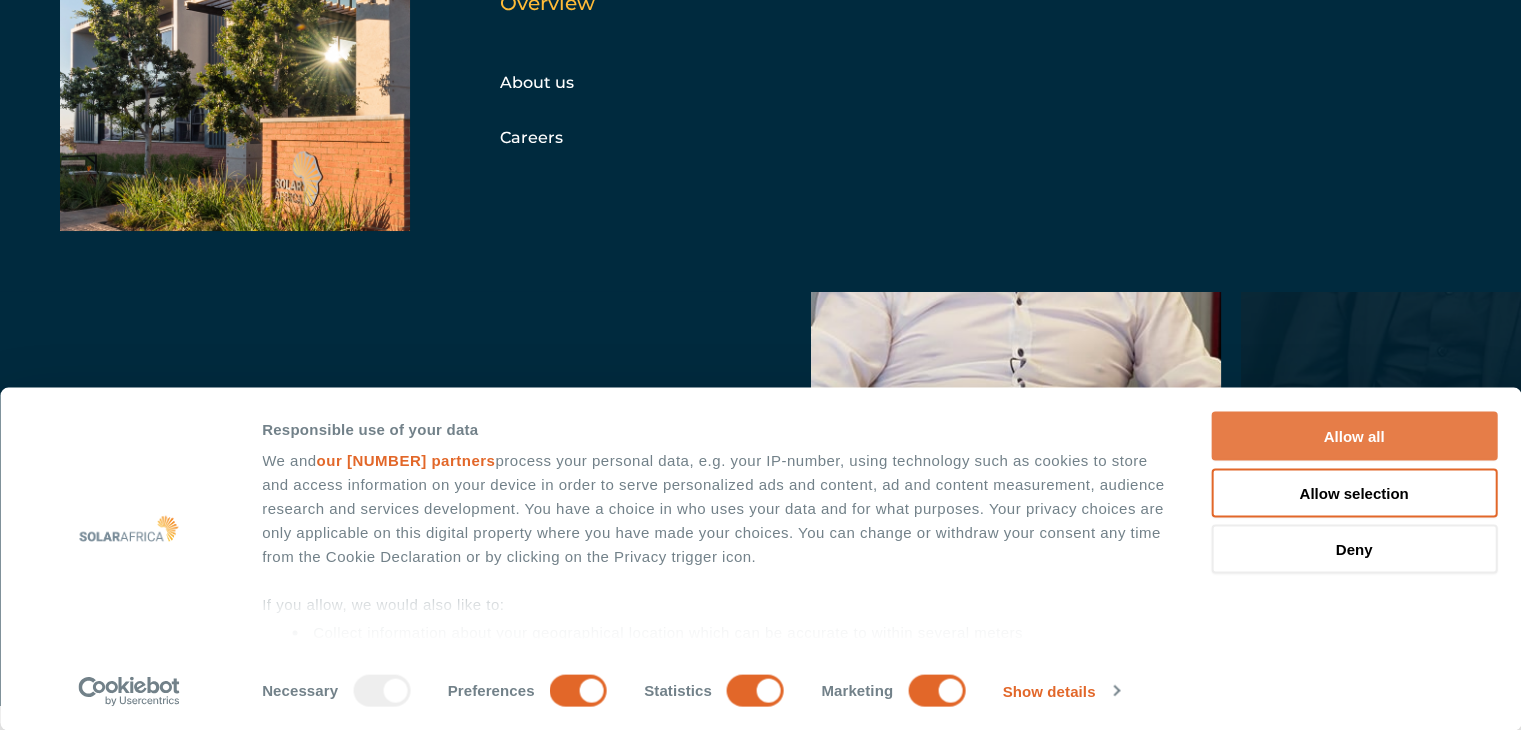 click on "Allow all" at bounding box center [1354, 436] 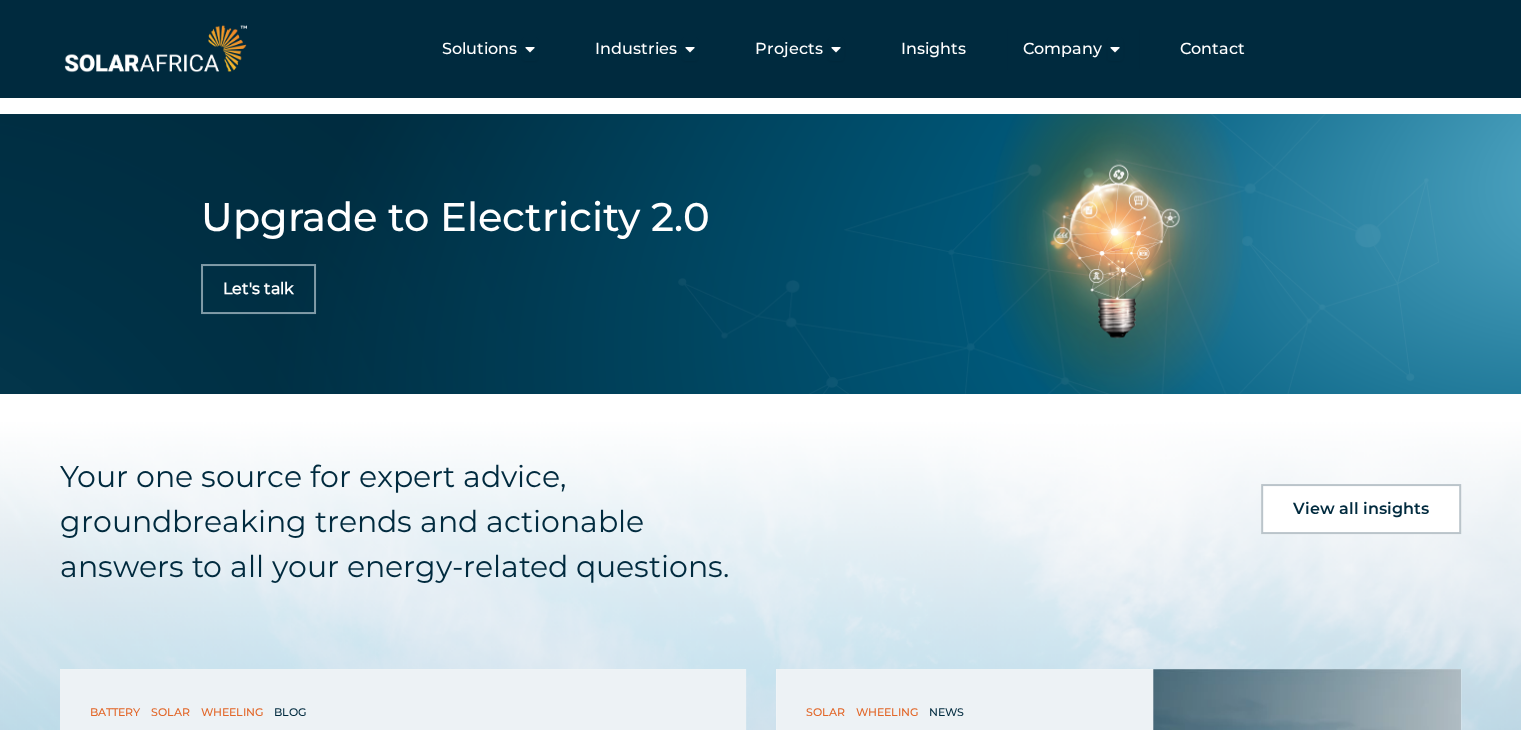 scroll, scrollTop: 7333, scrollLeft: 0, axis: vertical 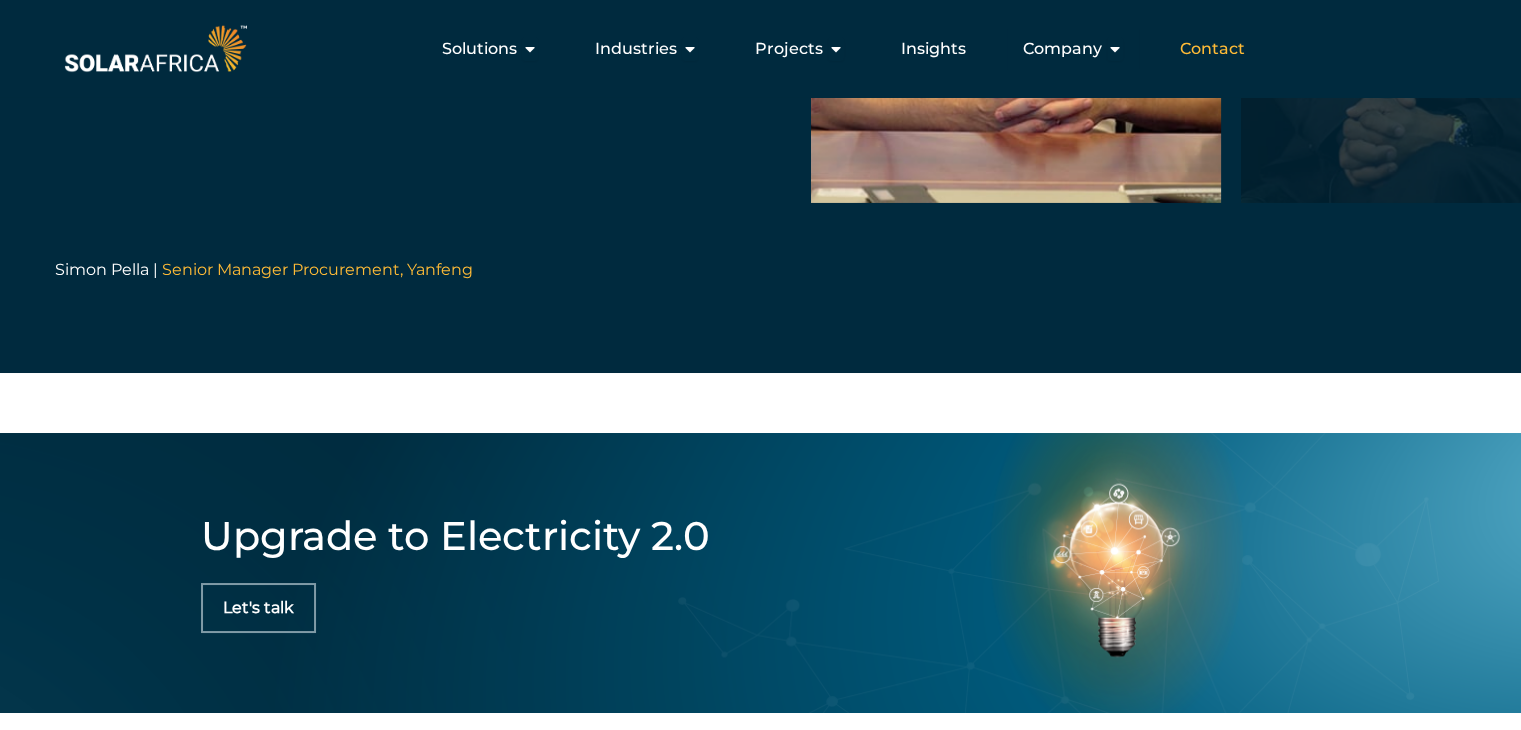 click on "Contact" at bounding box center [1212, 49] 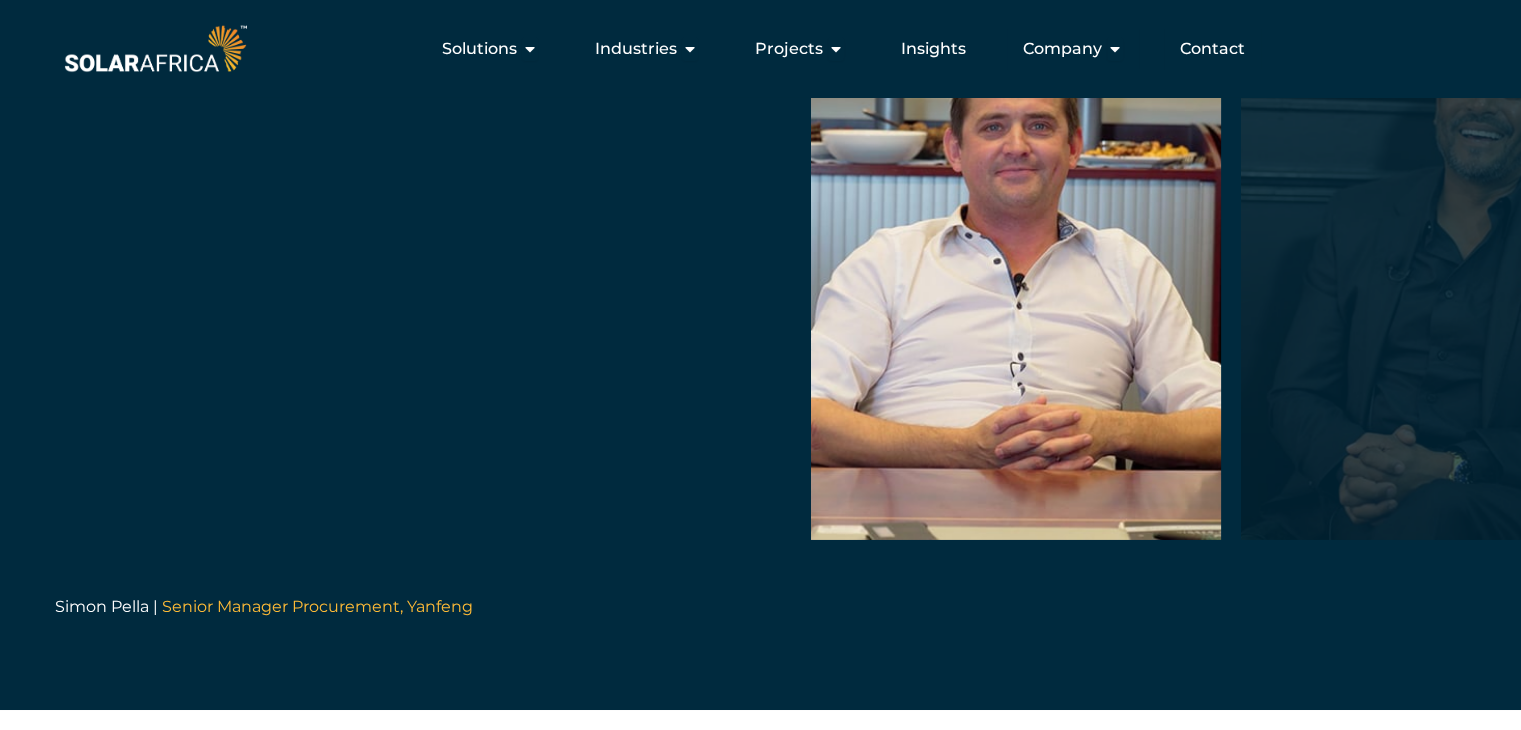 scroll, scrollTop: 6662, scrollLeft: 0, axis: vertical 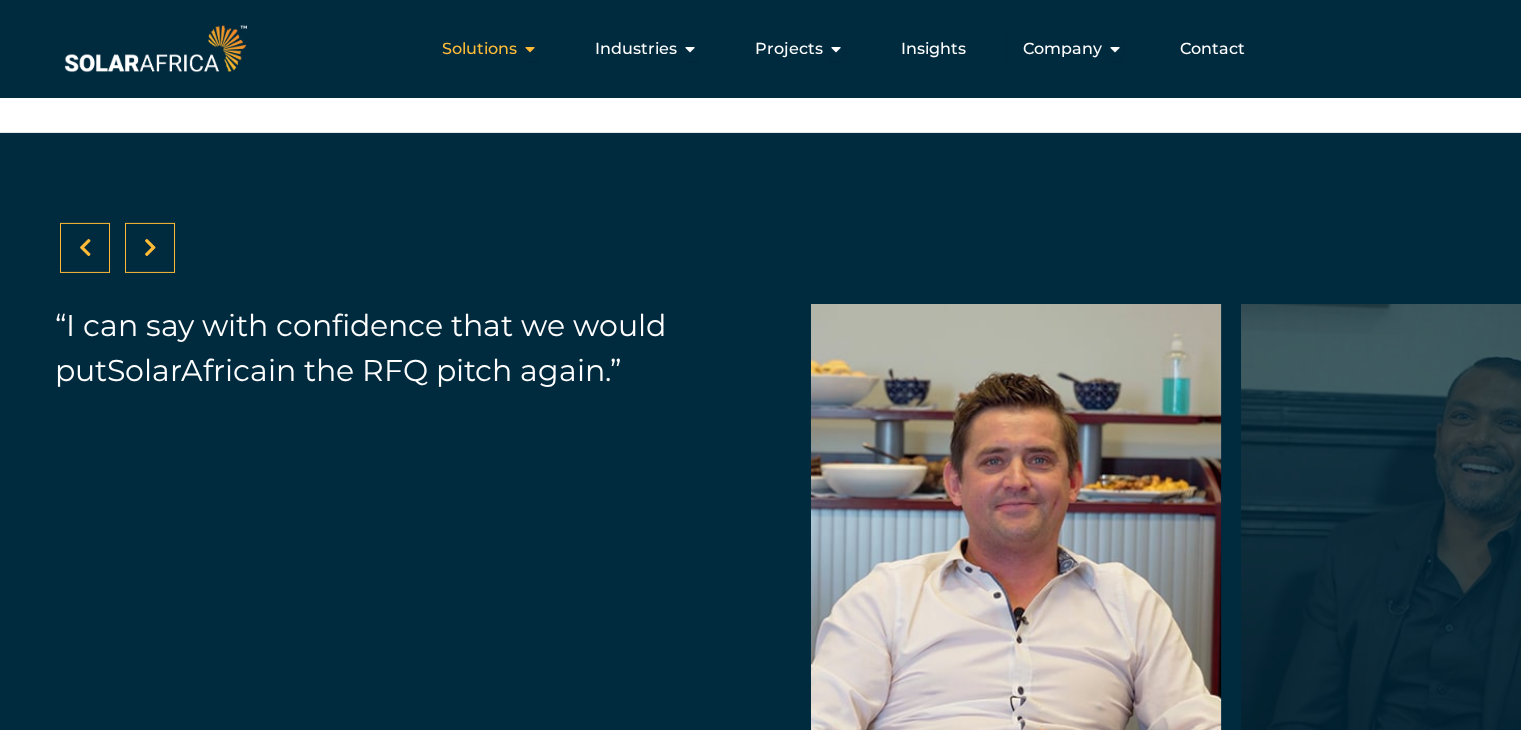 click on "Solutions" at bounding box center (479, 49) 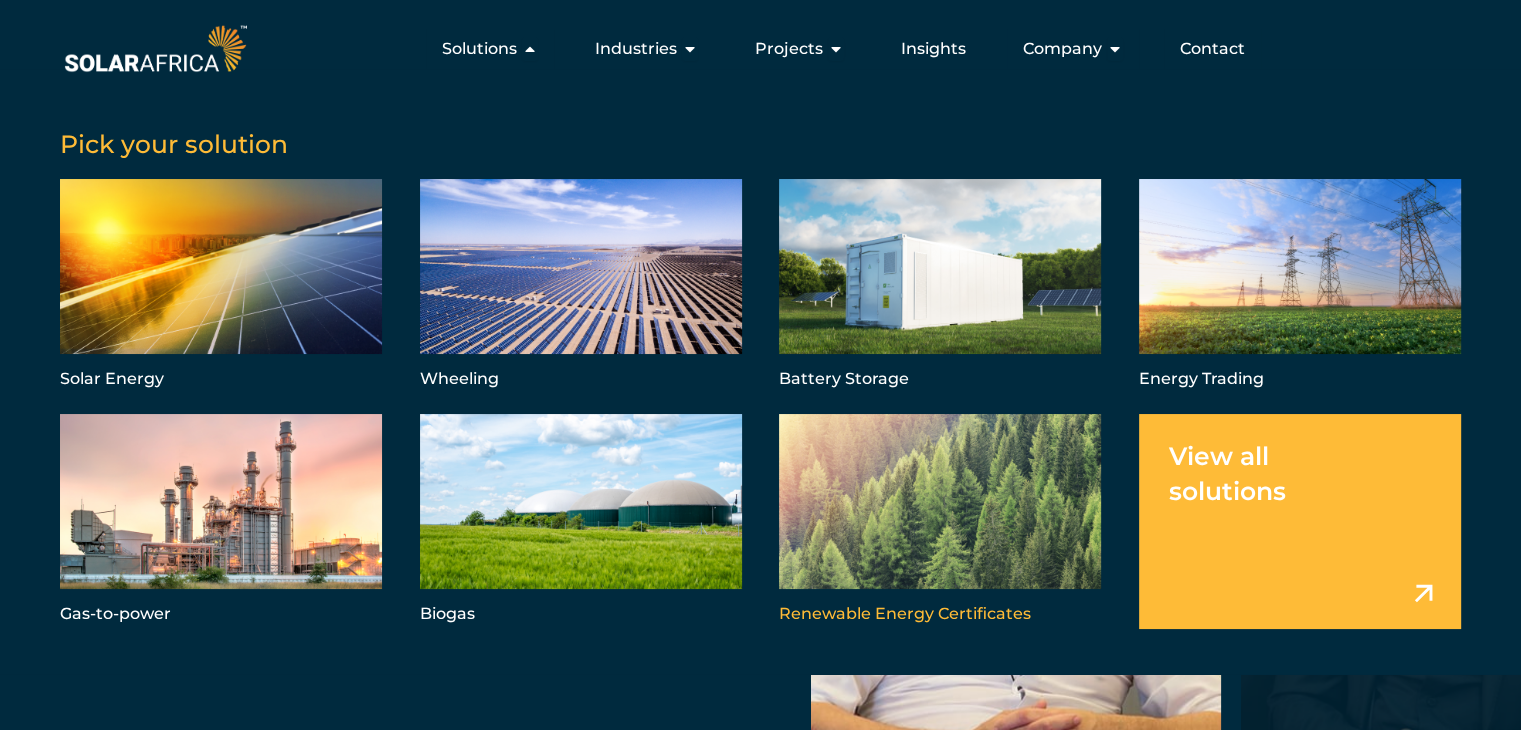 scroll, scrollTop: 6662, scrollLeft: 0, axis: vertical 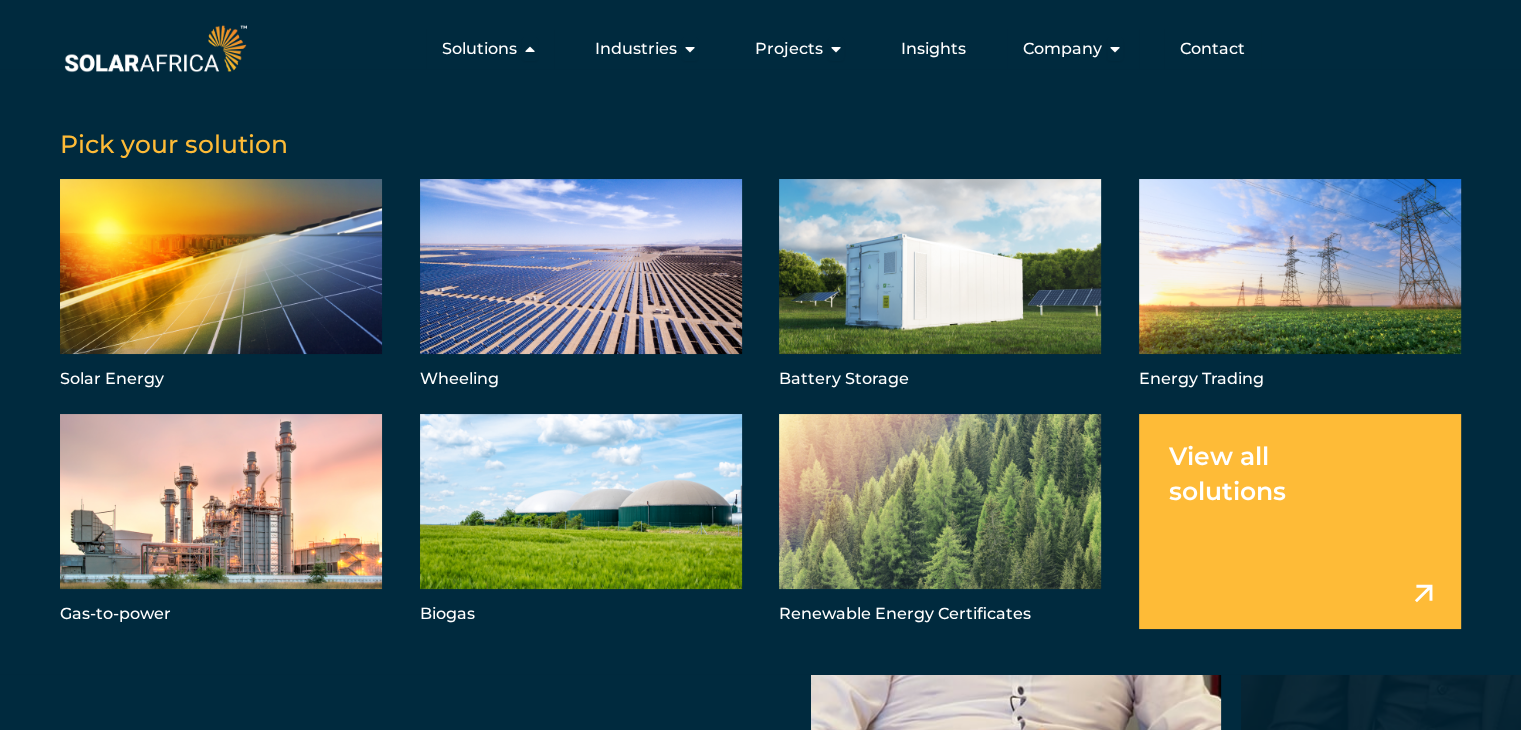 click at bounding box center [1300, 521] 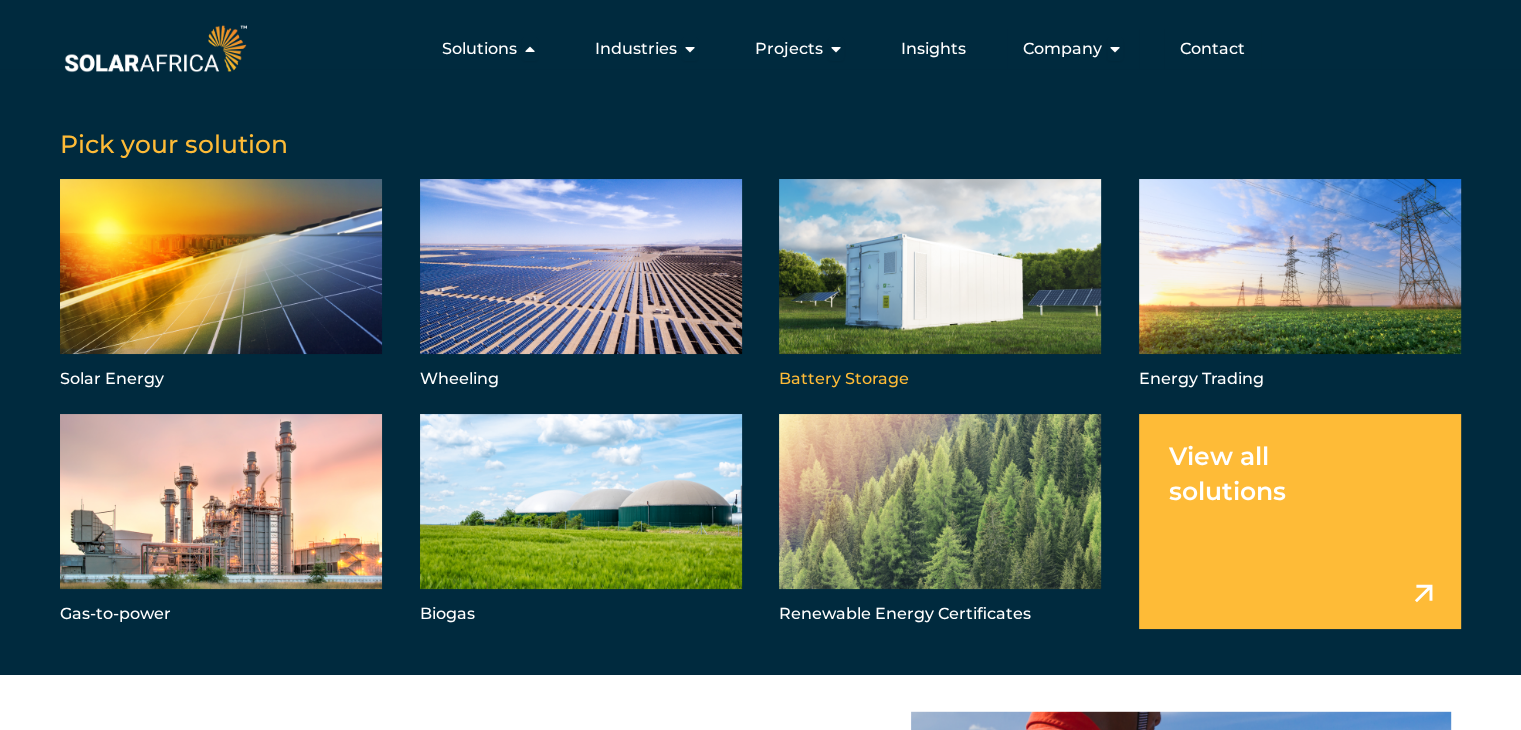 scroll, scrollTop: 5325, scrollLeft: 0, axis: vertical 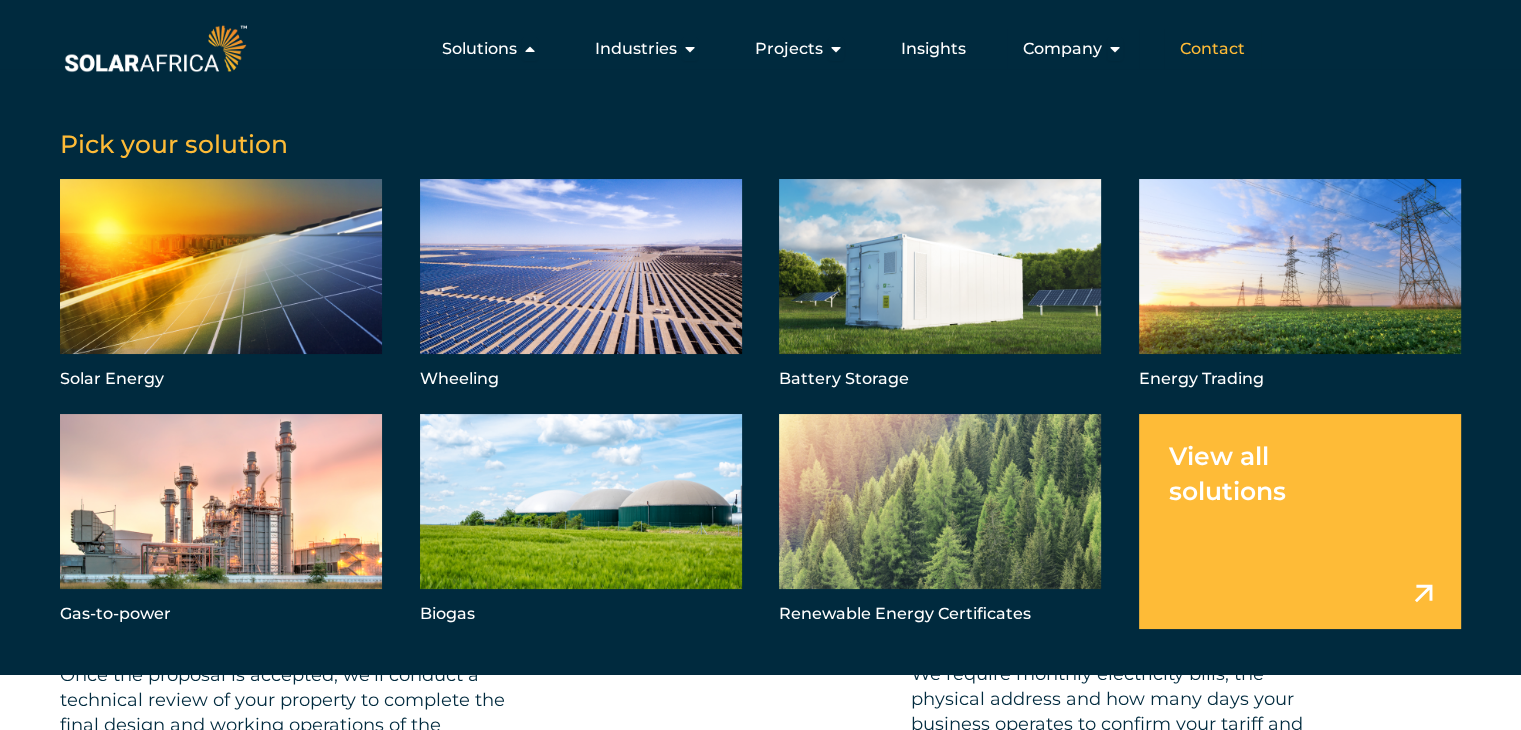 click on "Contact" at bounding box center (1212, 49) 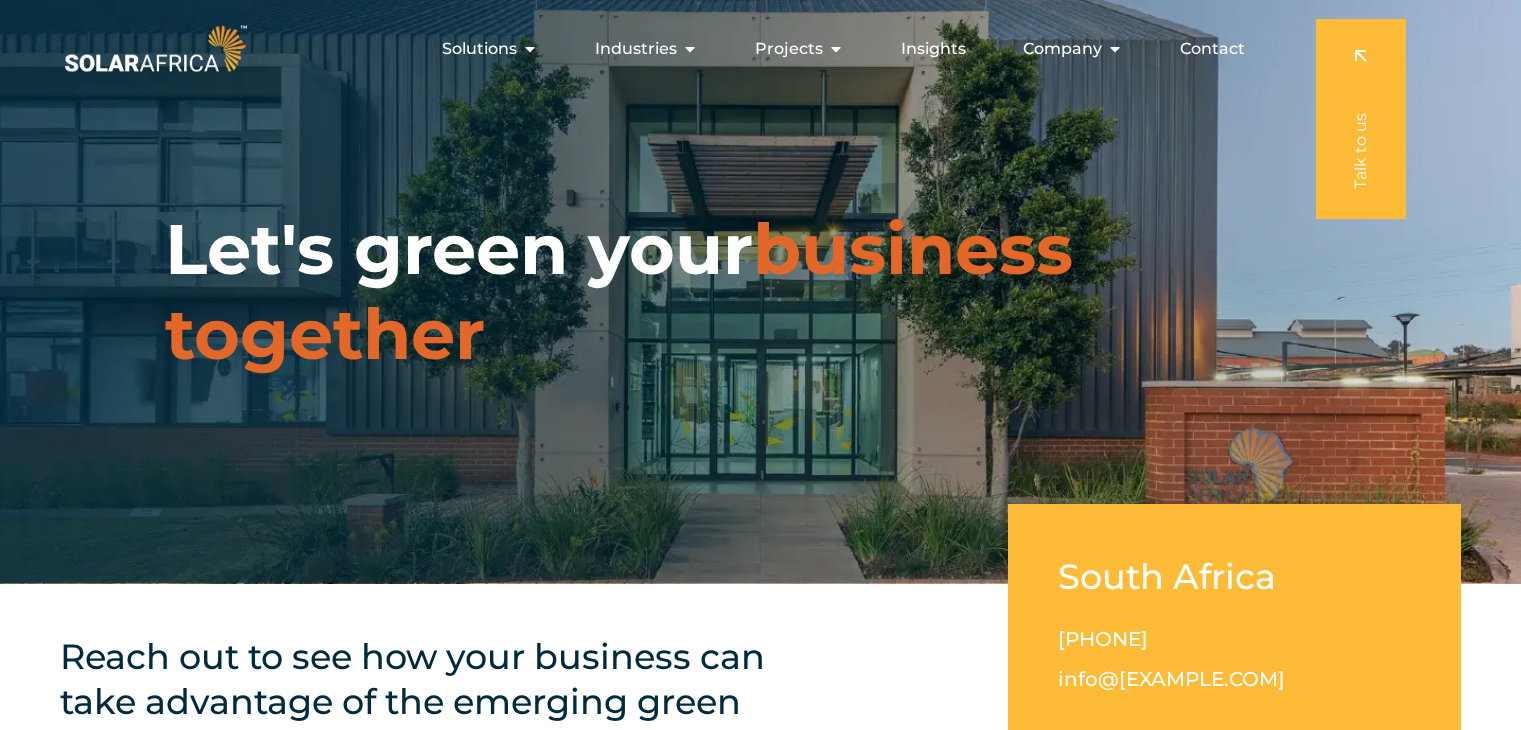 scroll, scrollTop: 0, scrollLeft: 0, axis: both 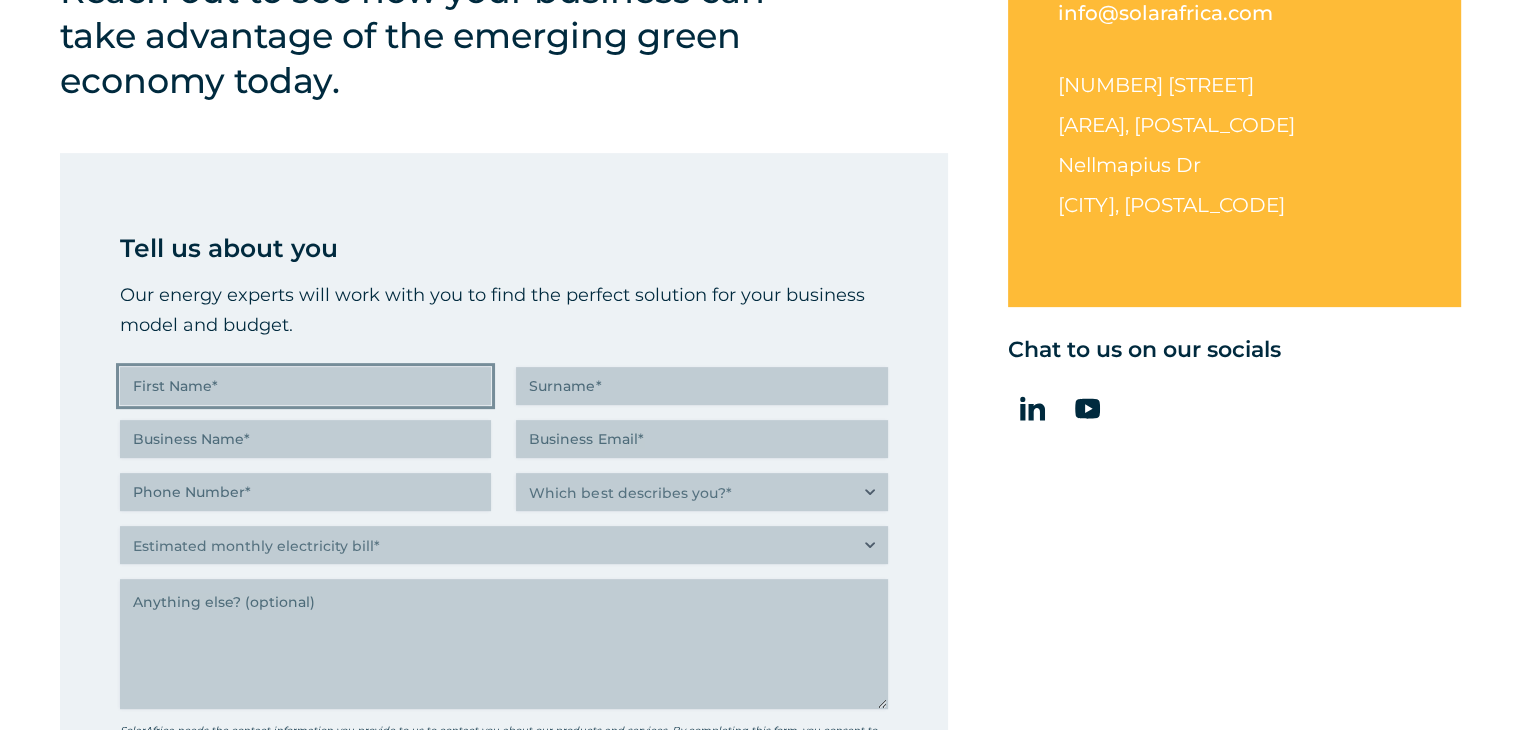 click on "First Name (Required)" at bounding box center [305, 386] 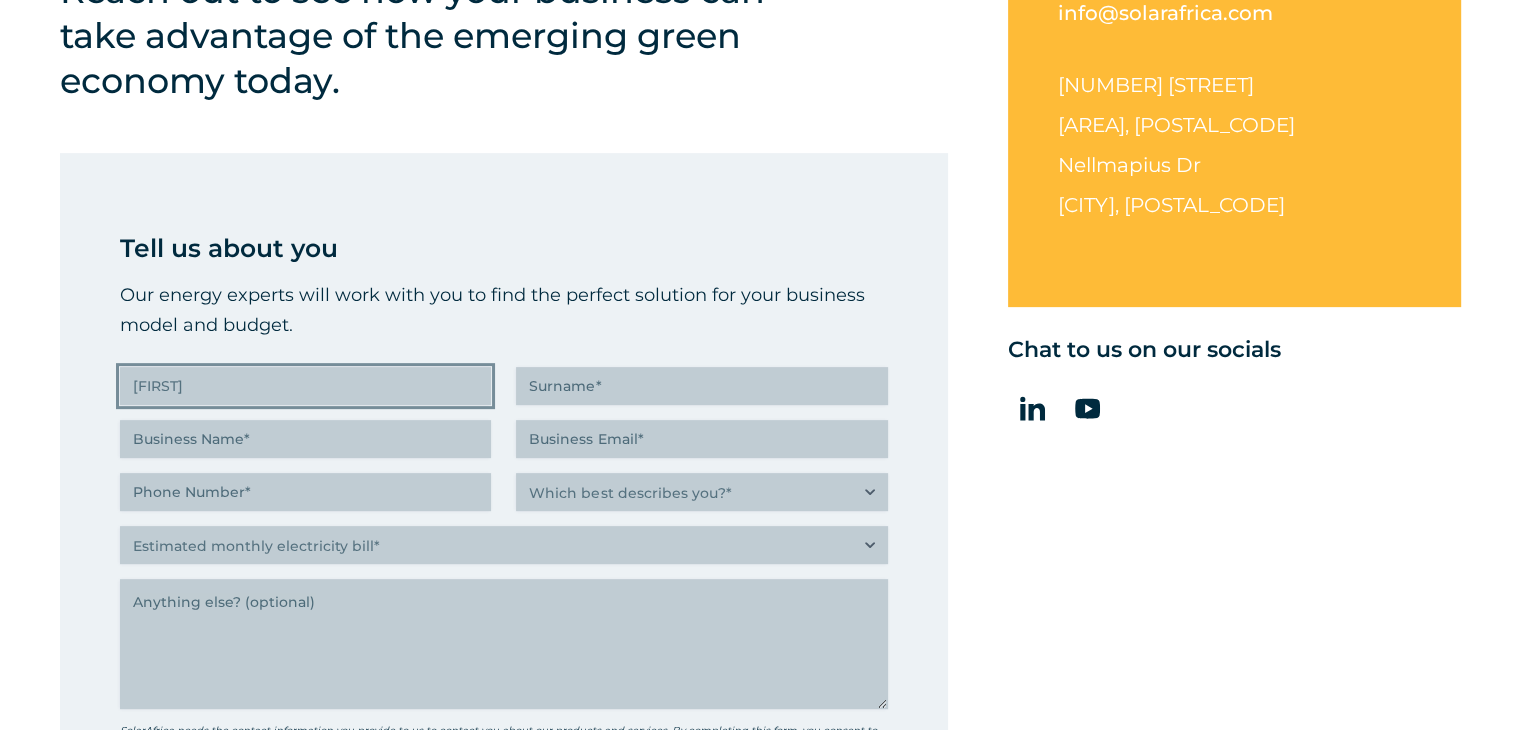type on "[FIRST]" 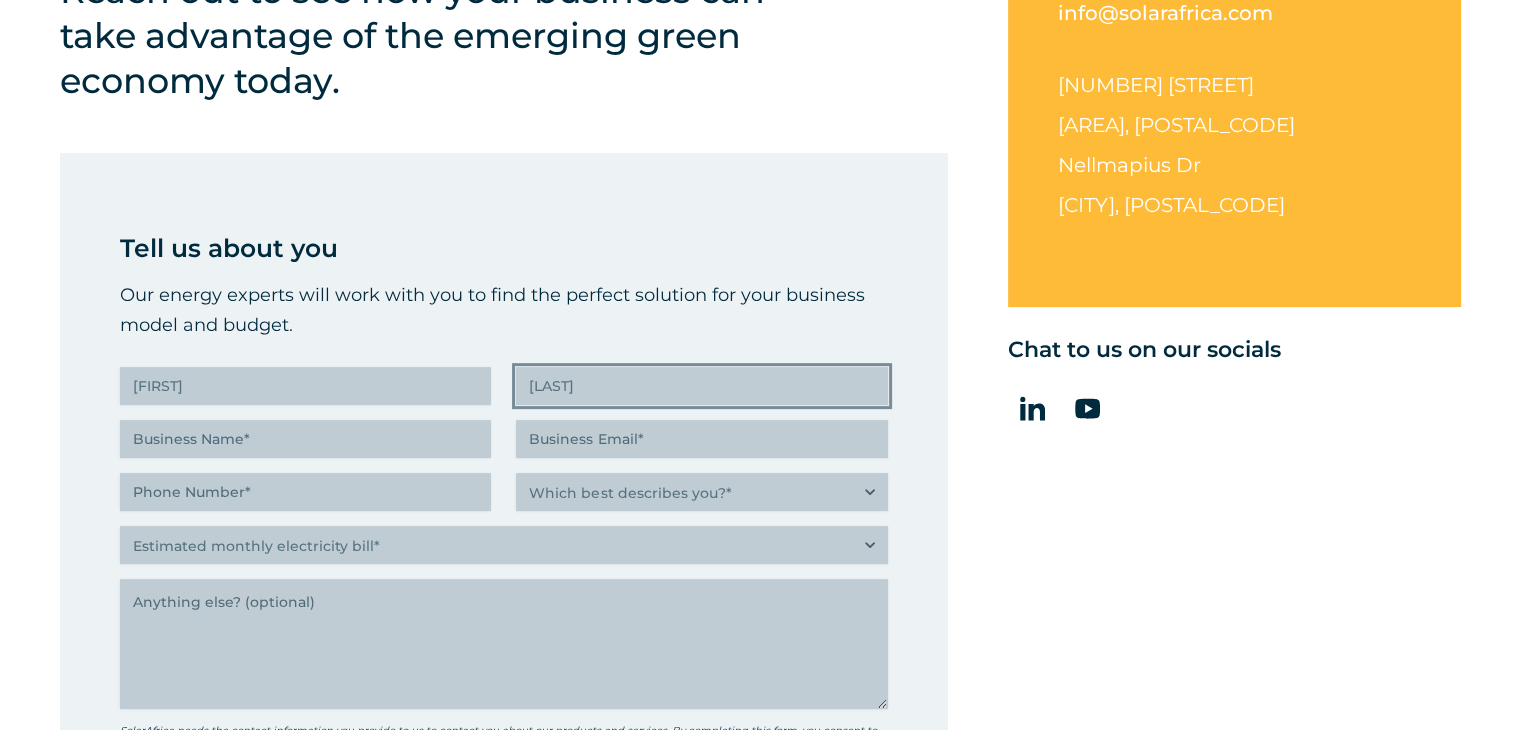 type on "Riekert" 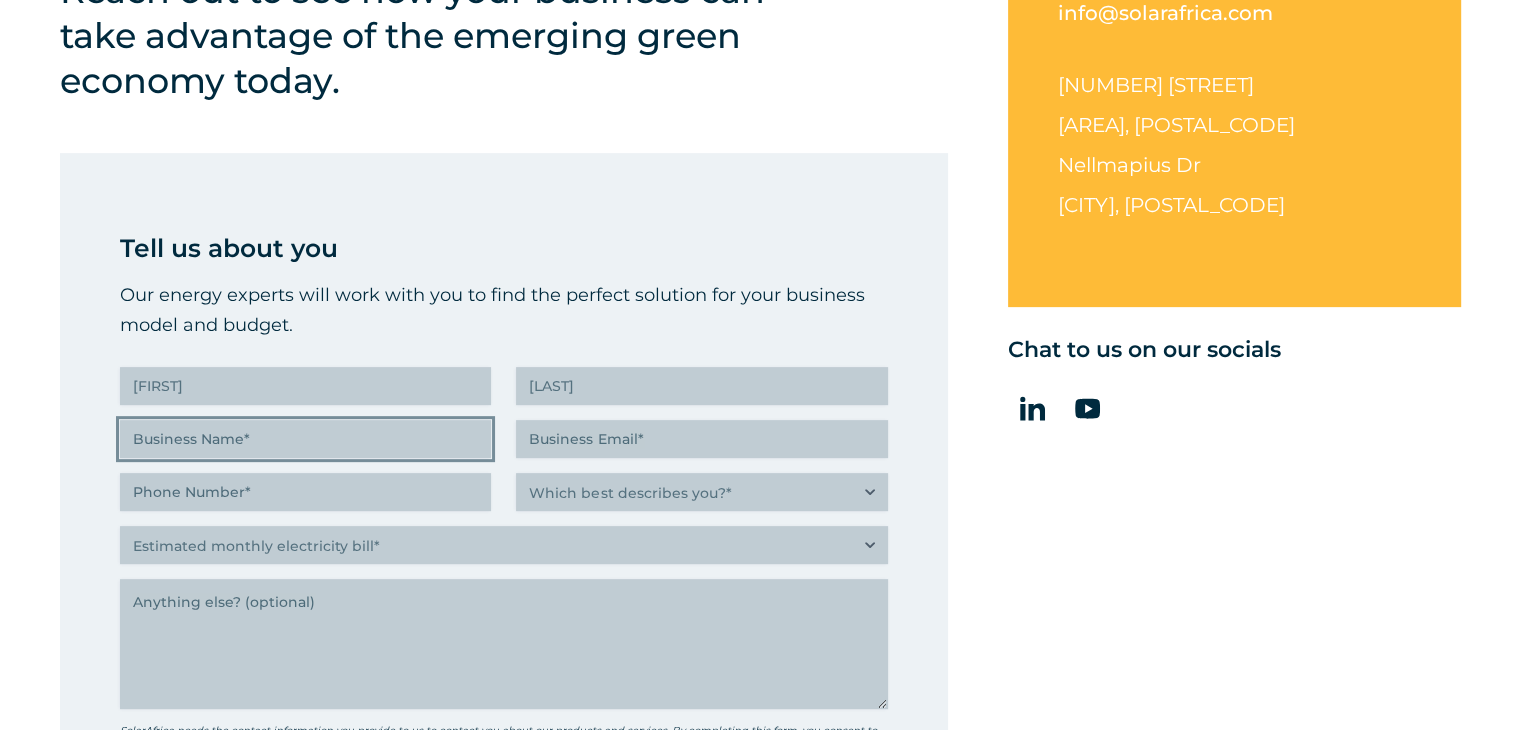 click on "Business Name (Required)" at bounding box center [305, 439] 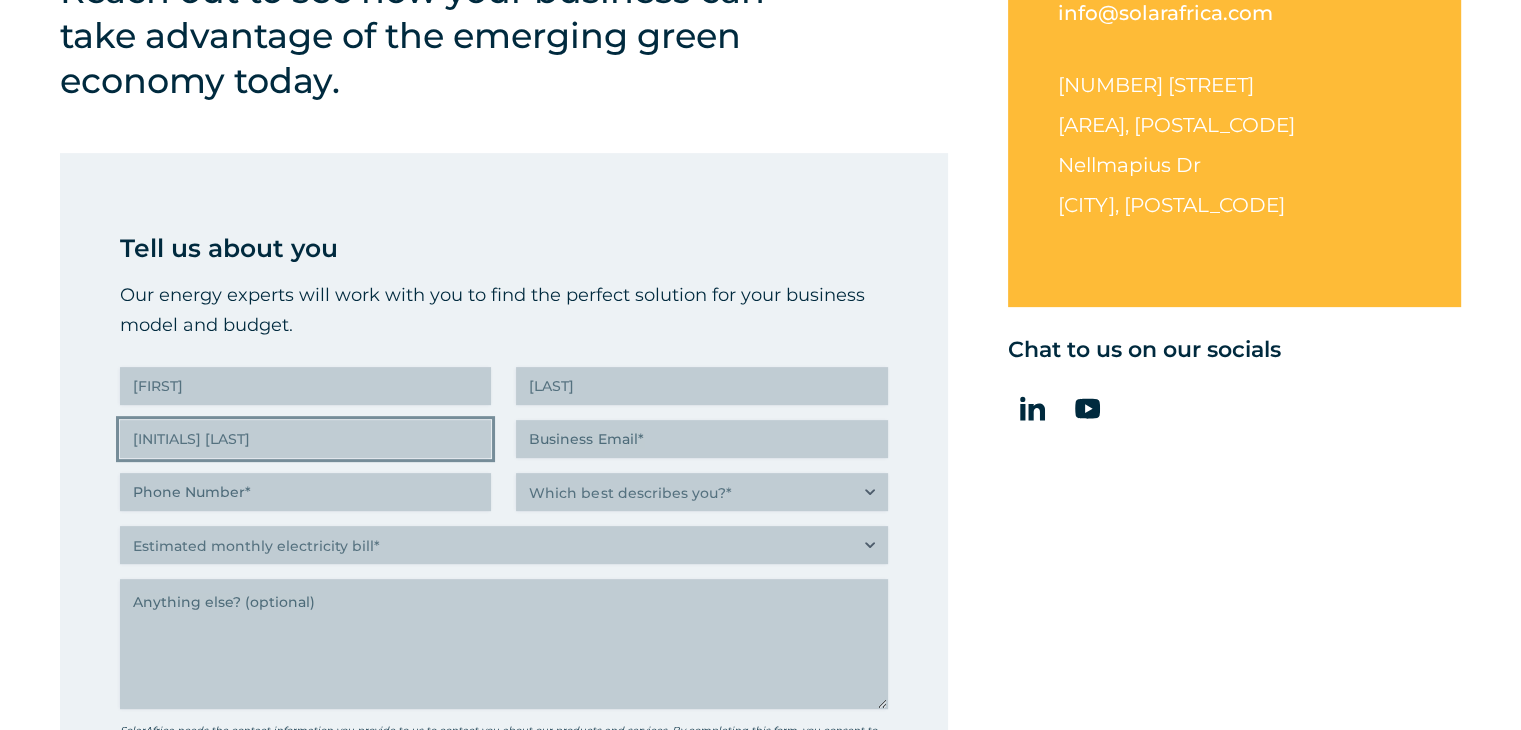 type on "DRJ Platinum Civils" 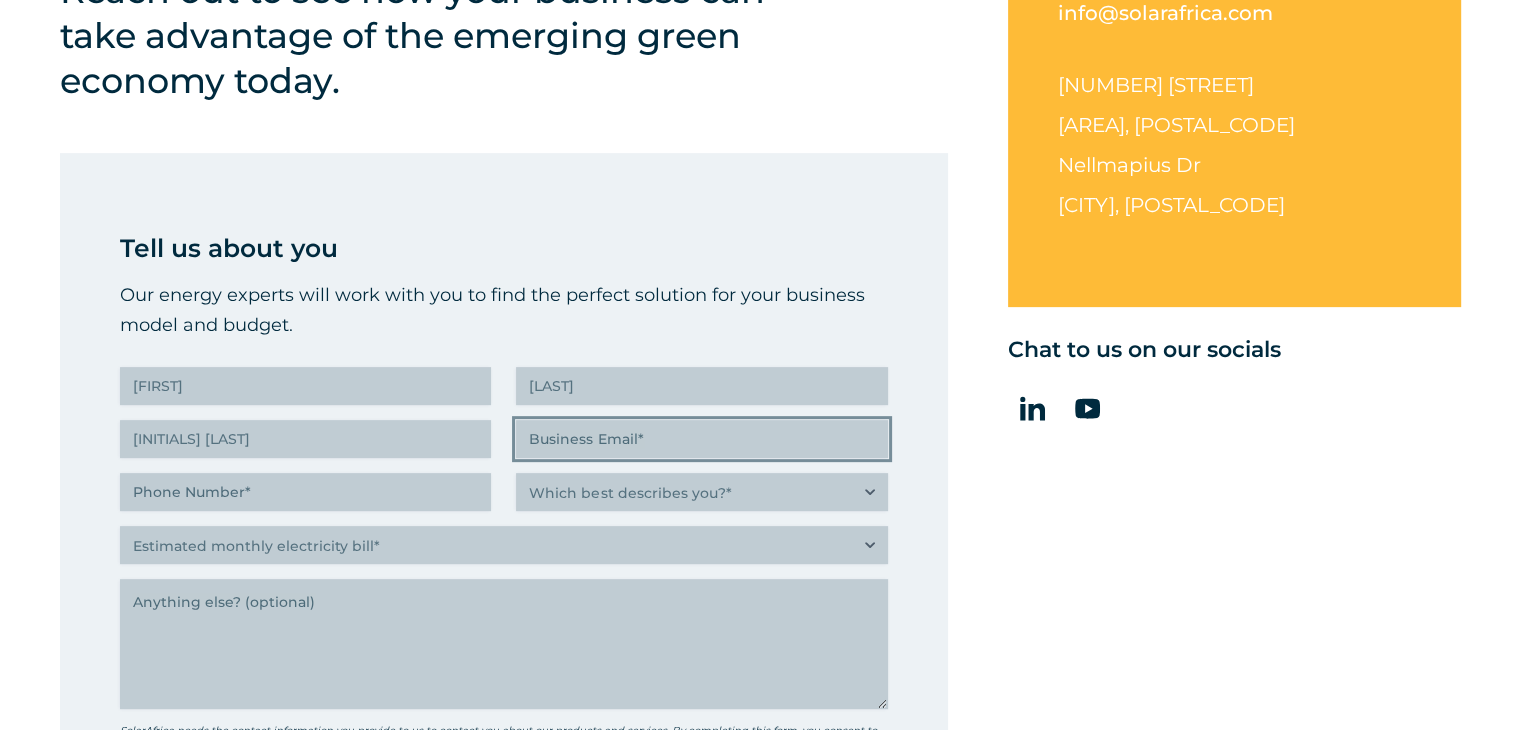 click on "Business Email (Required)" at bounding box center (701, 439) 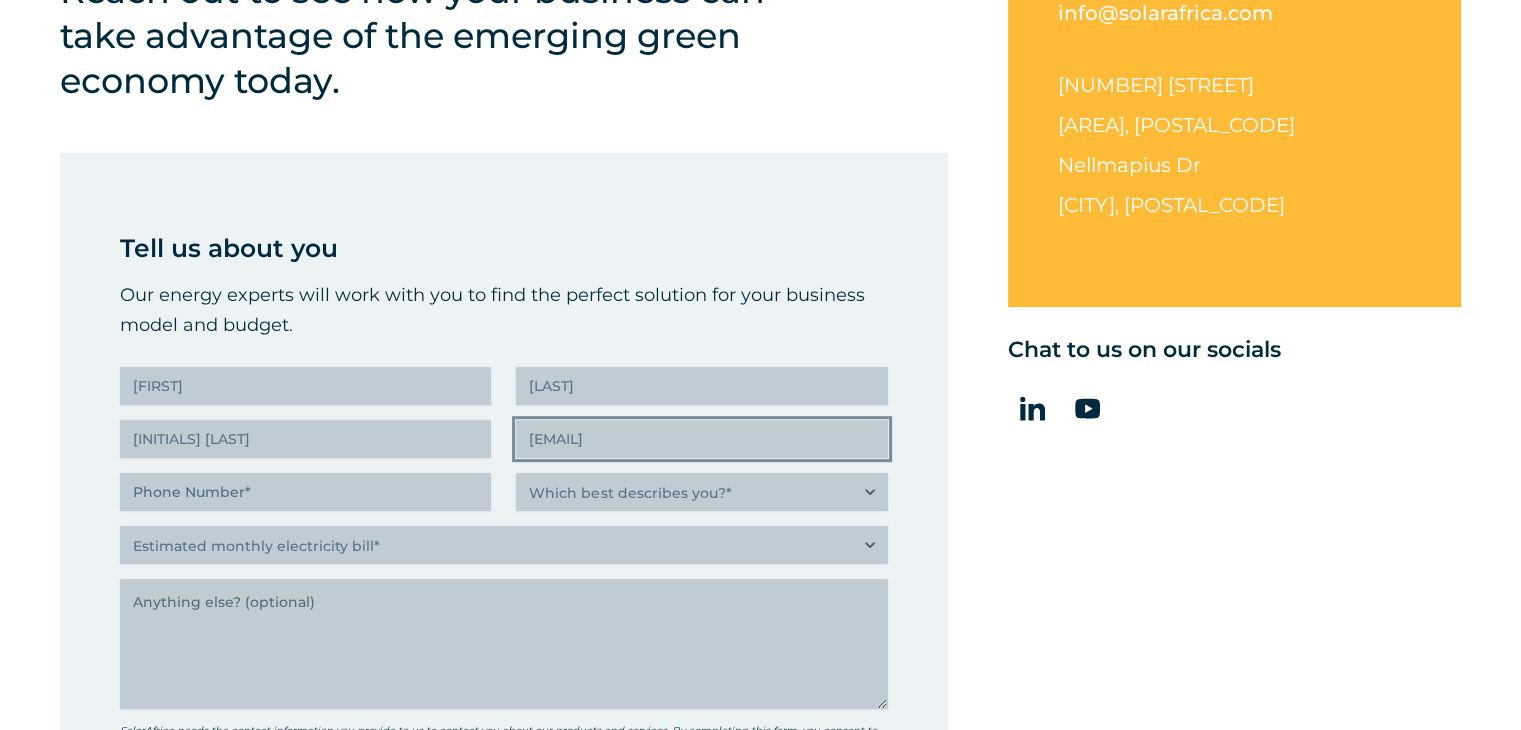 type on "jophannr@drjplatinumcivils.co.za" 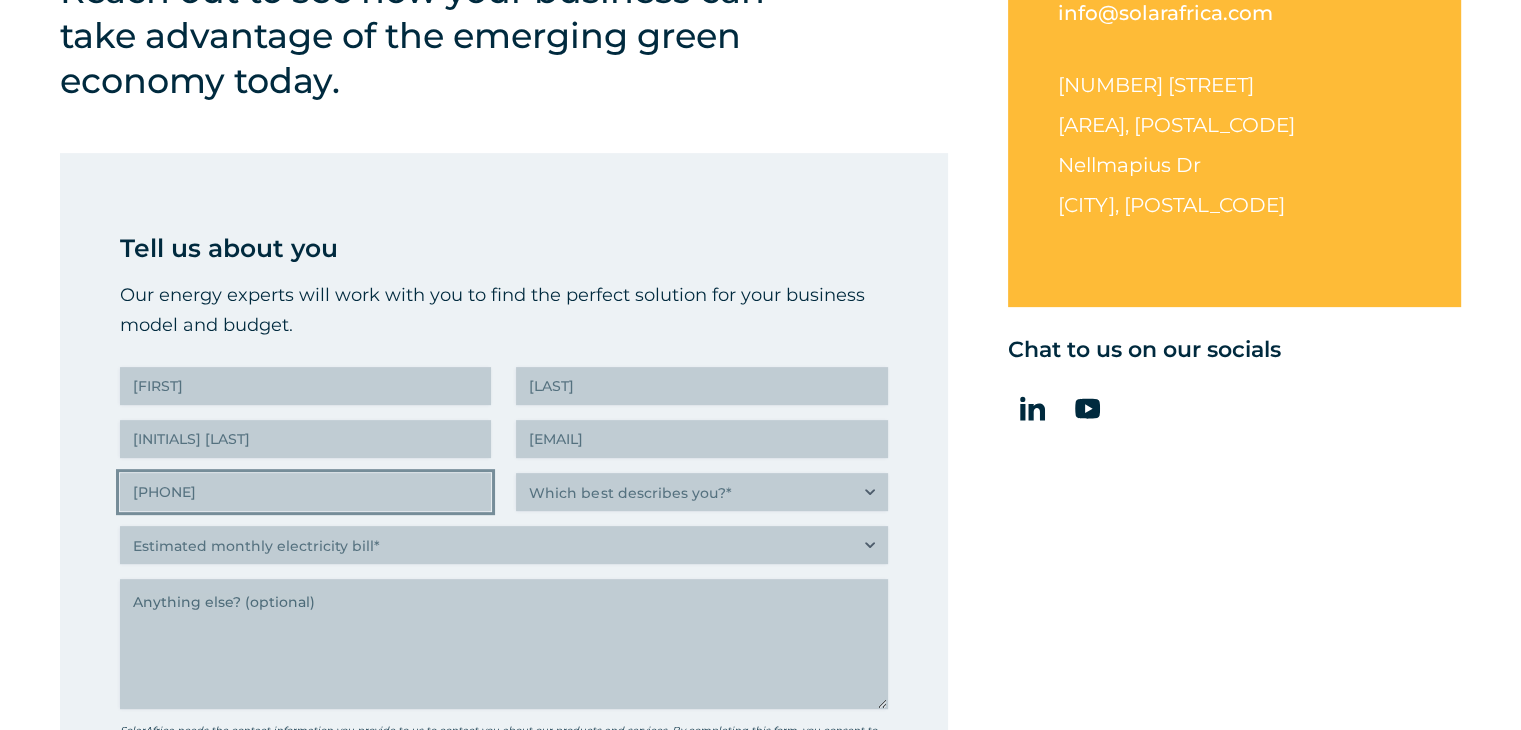click on "(___) ___-____" at bounding box center [305, 492] 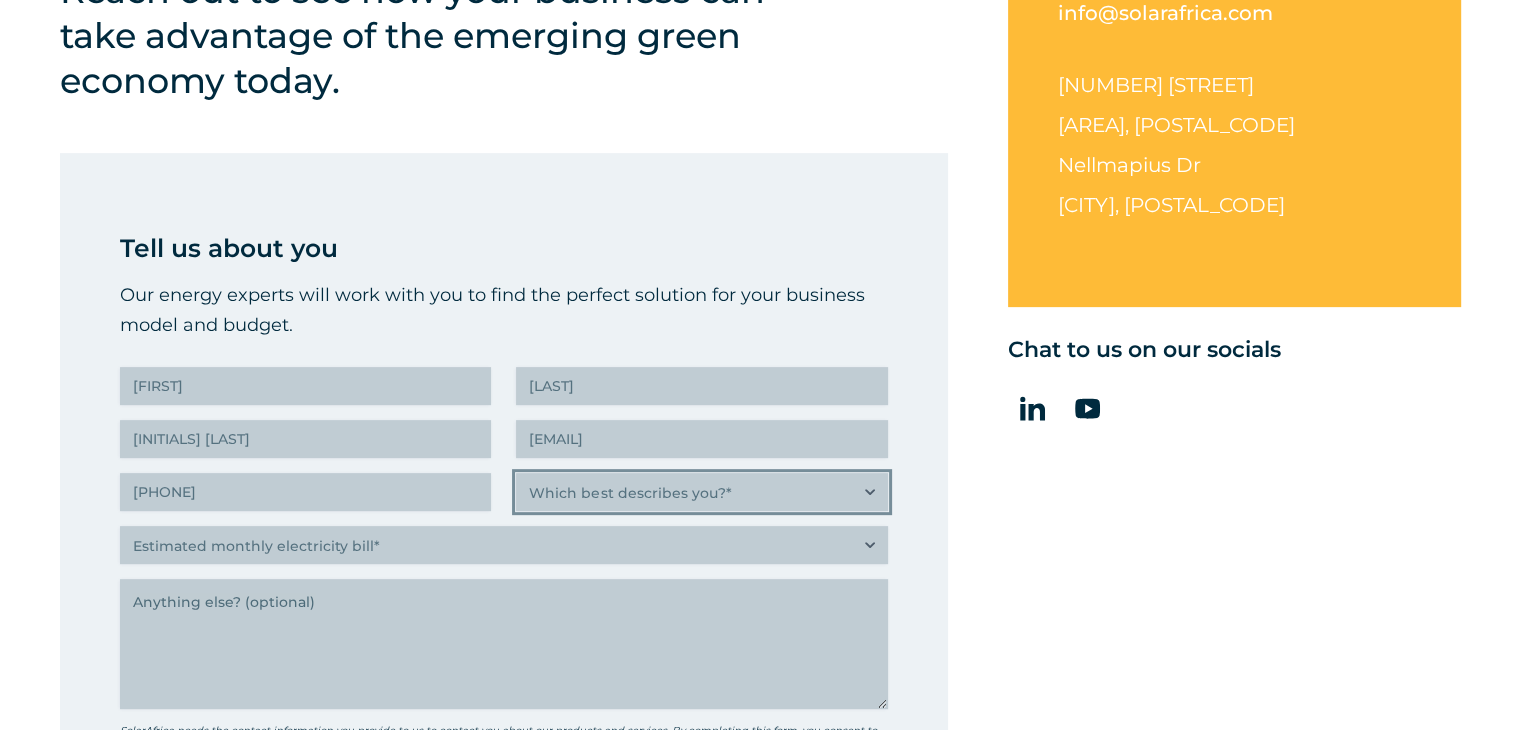 click on "Which best describes you?* Researching and identifying the best energy solutions on behalf of the business I work for Property investor, building owner or landlord exploring alternative energy options for my building C-suite executive or director looking for an energy solution that delivers the best ROI C-suite executive or director looking for an energy solution that builds a more sustainable business" at bounding box center (701, 492) 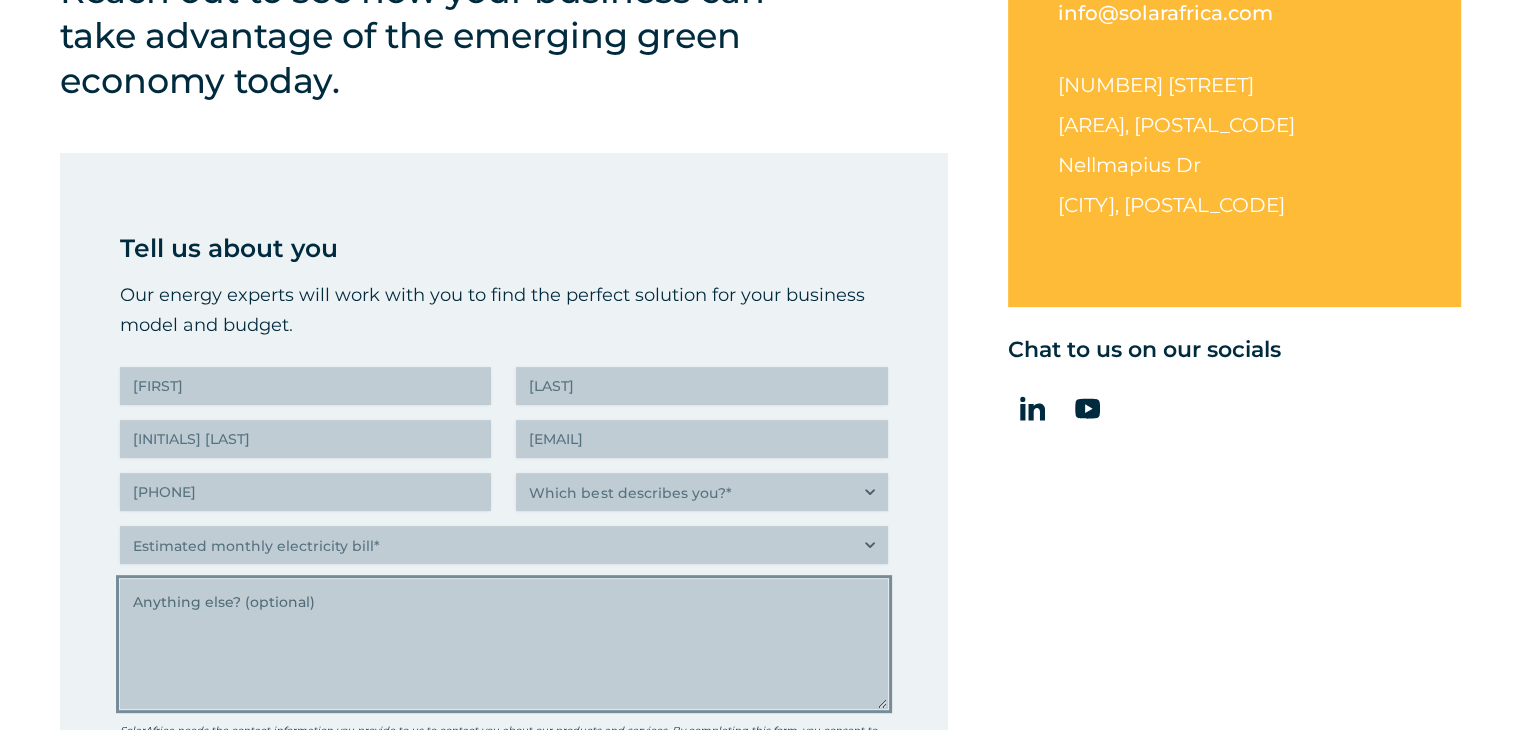 click on "Anything else" at bounding box center [504, 644] 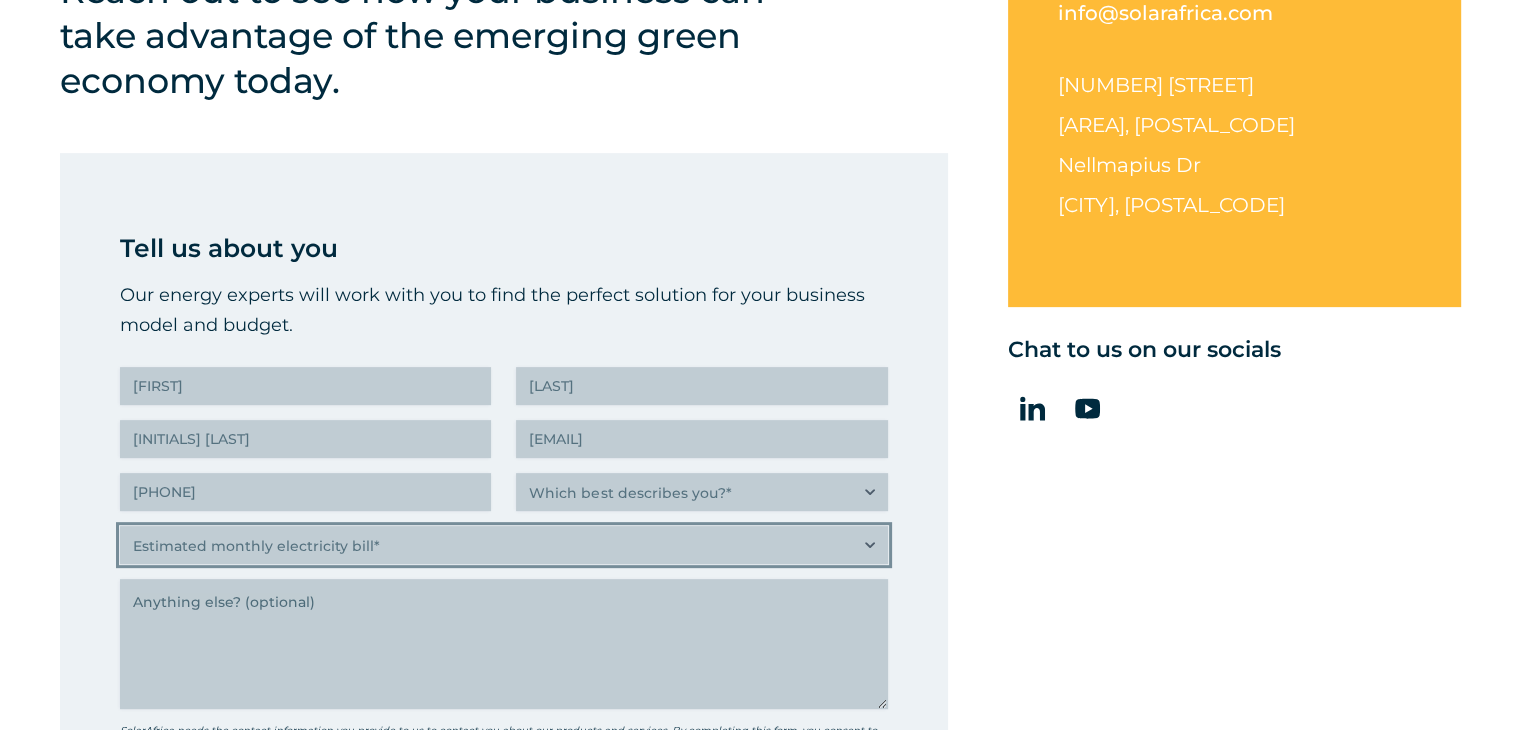 click on "Estimated monthly electricity bill* Less than R500K More than R500K" at bounding box center [504, 545] 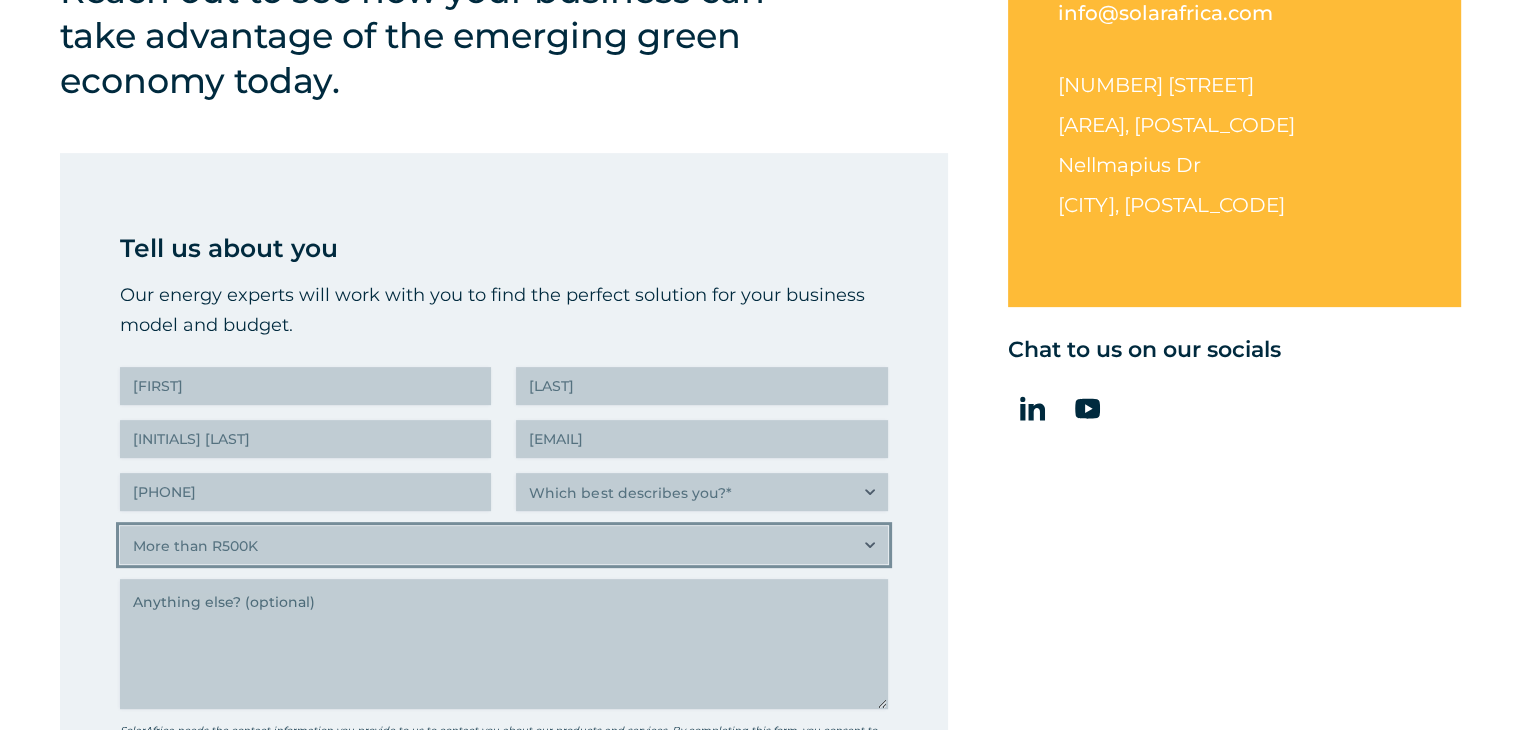 click on "Estimated monthly electricity bill* Less than R500K More than R500K" at bounding box center [504, 545] 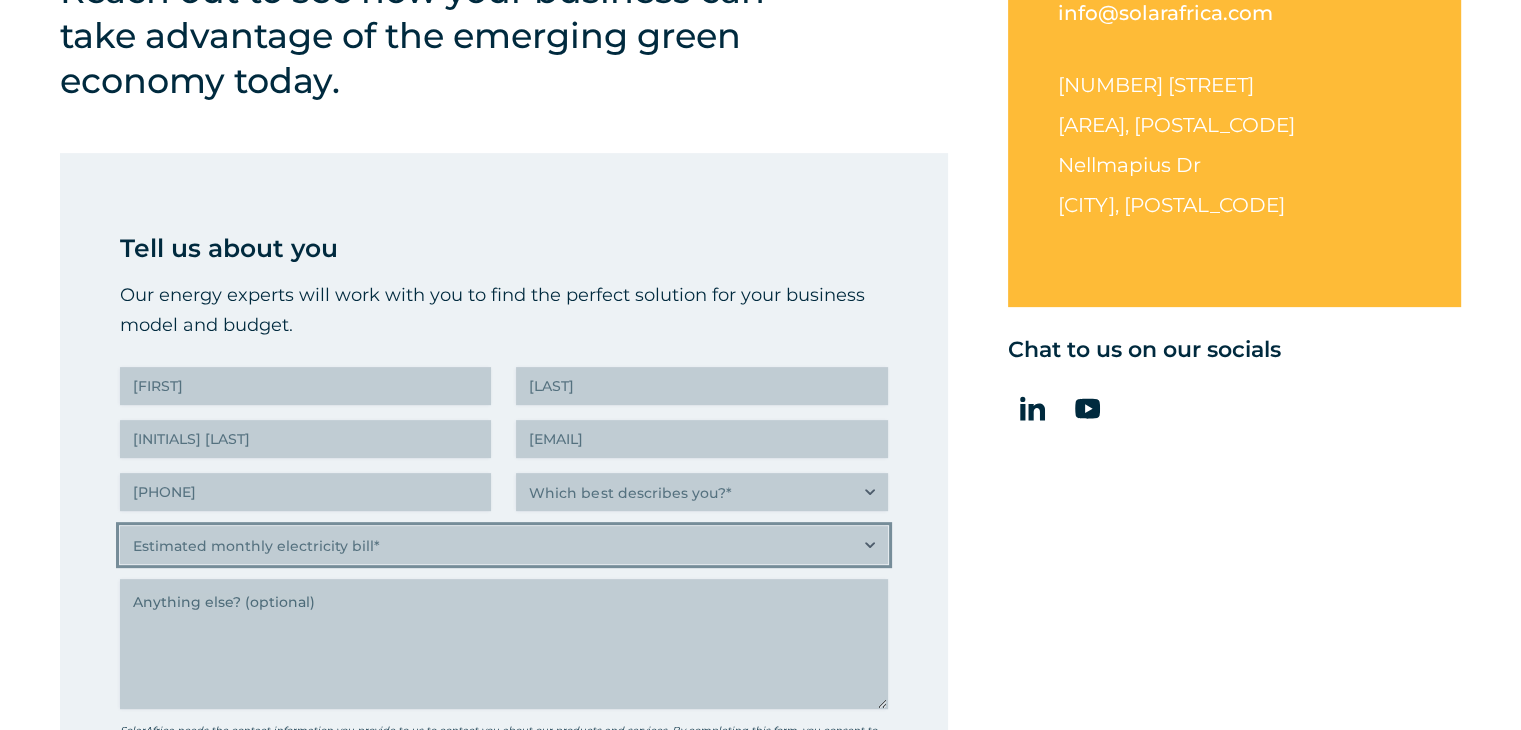 click on "Estimated monthly electricity bill* Less than R500K More than R500K" at bounding box center [504, 545] 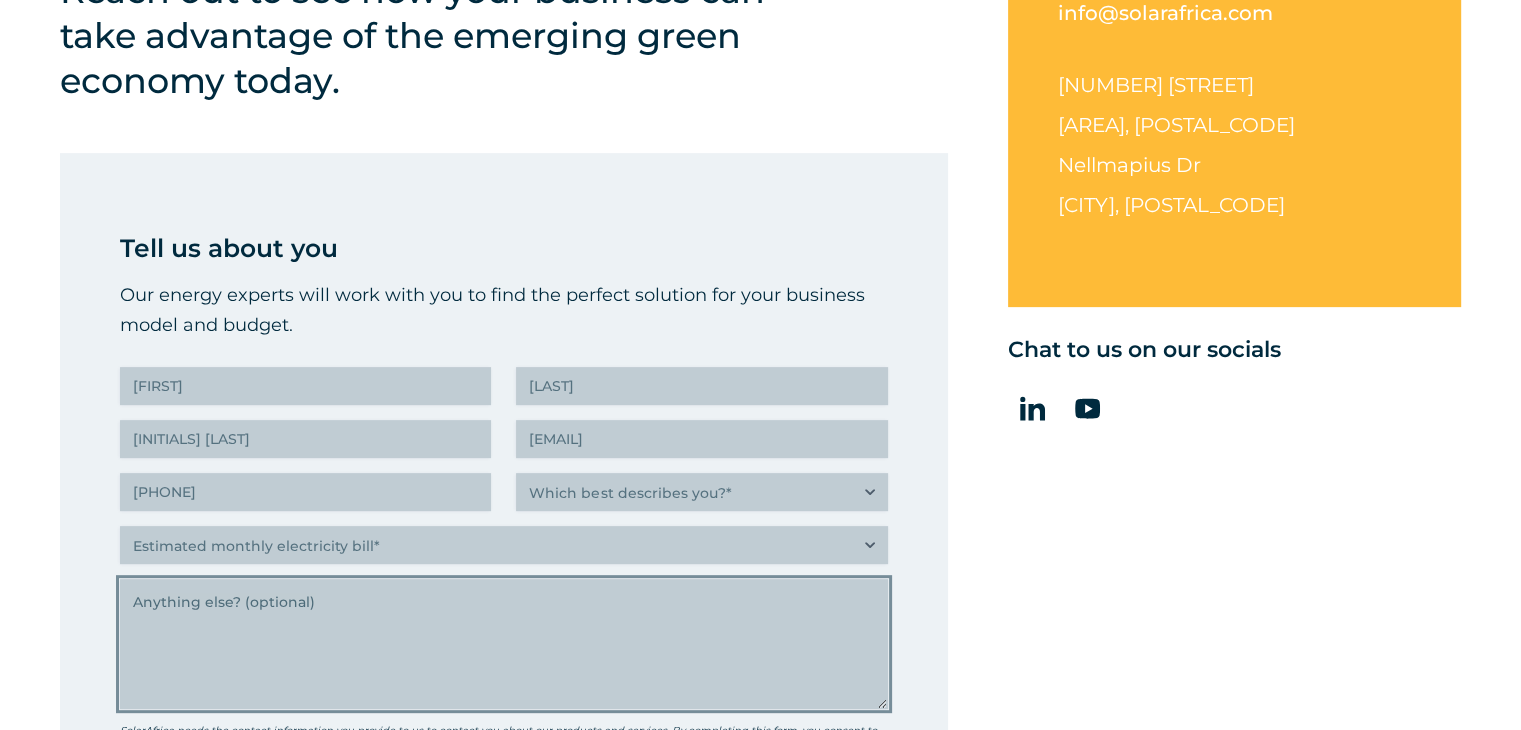 click on "Anything else" at bounding box center [504, 644] 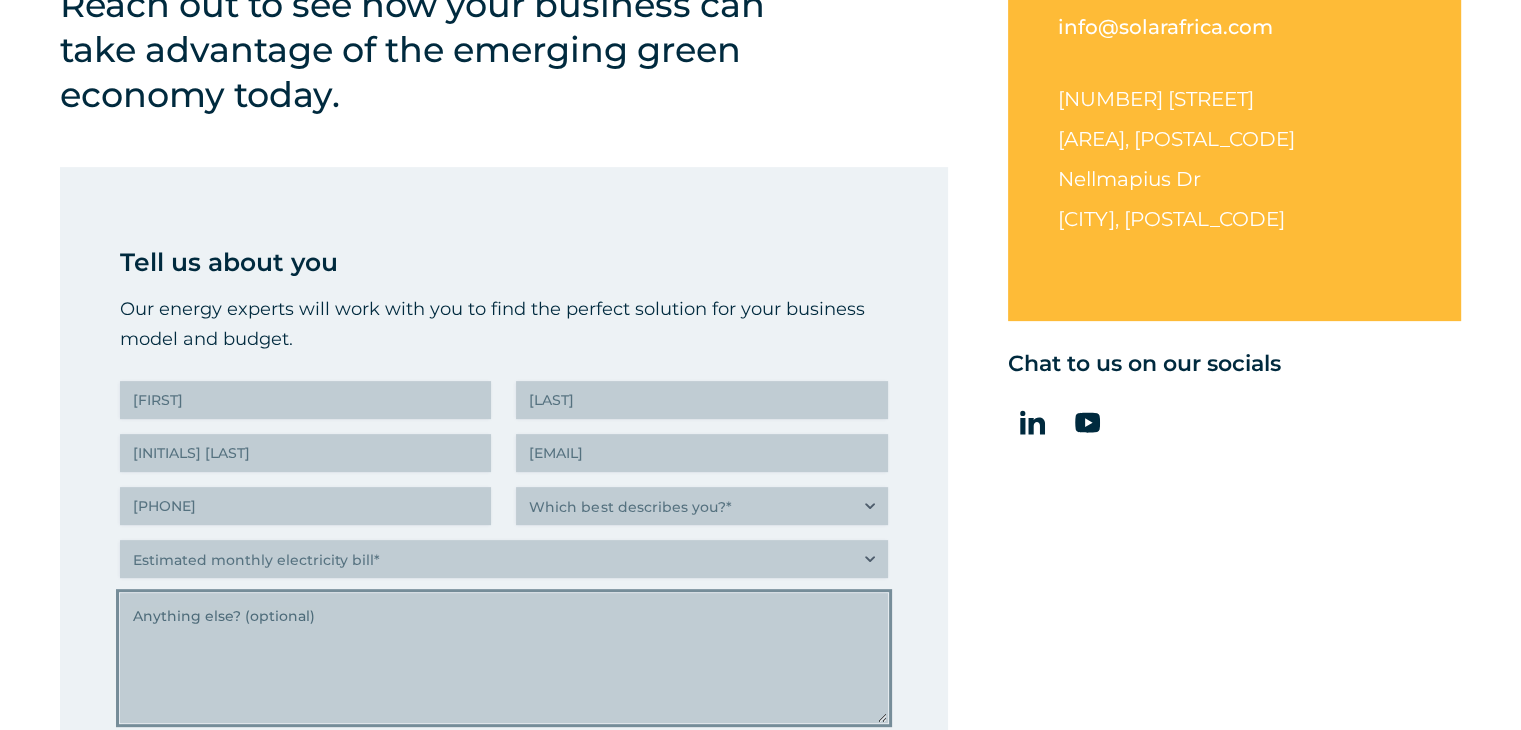 scroll, scrollTop: 333, scrollLeft: 0, axis: vertical 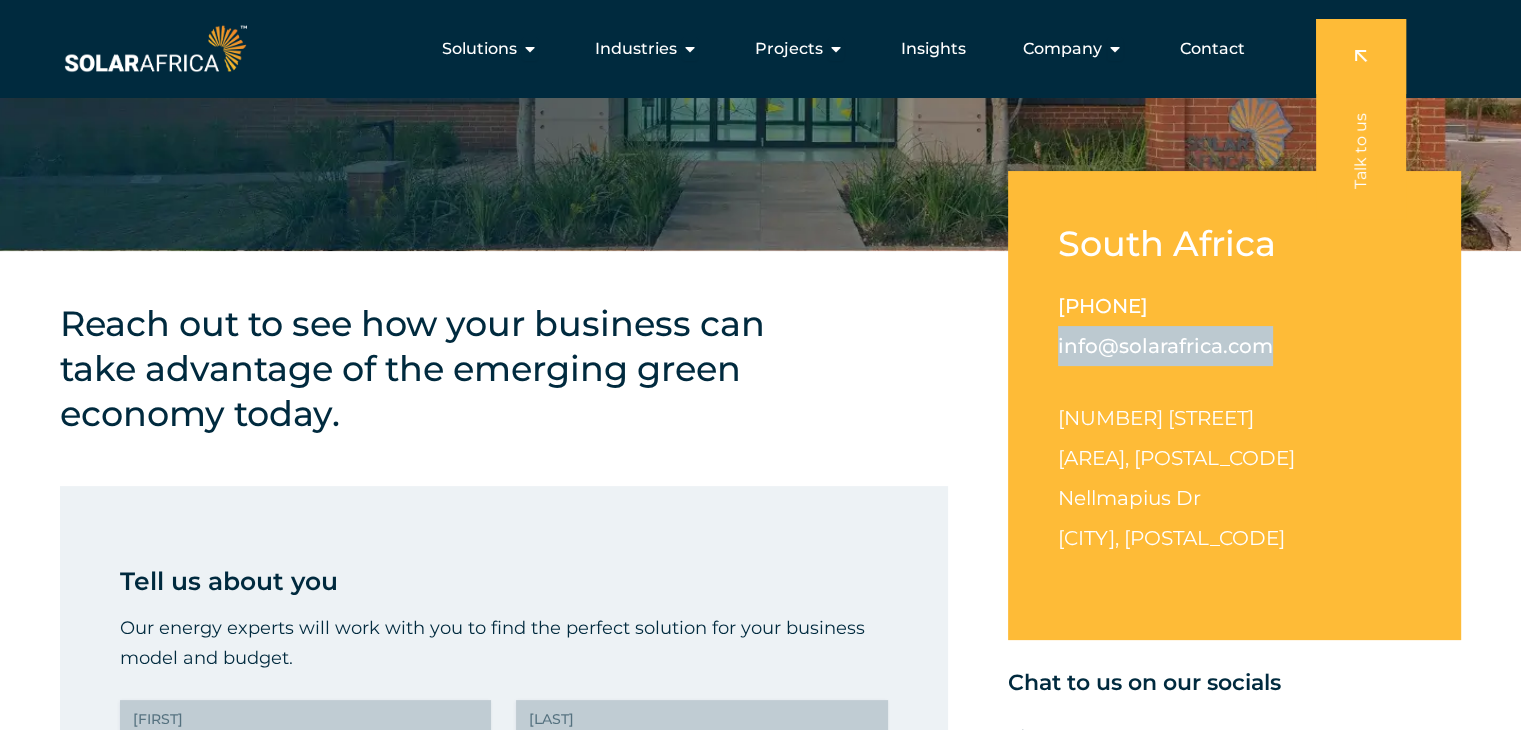 drag, startPoint x: 1285, startPoint y: 345, endPoint x: 1059, endPoint y: 345, distance: 226 